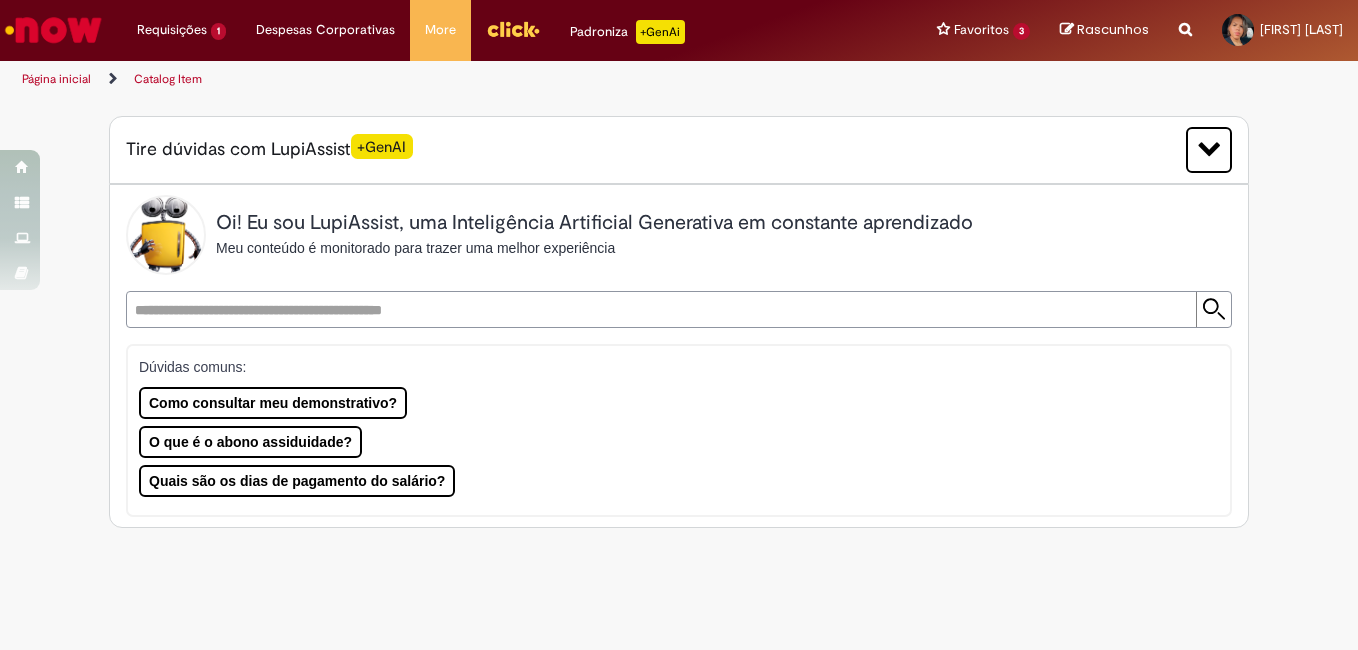 scroll, scrollTop: 0, scrollLeft: 0, axis: both 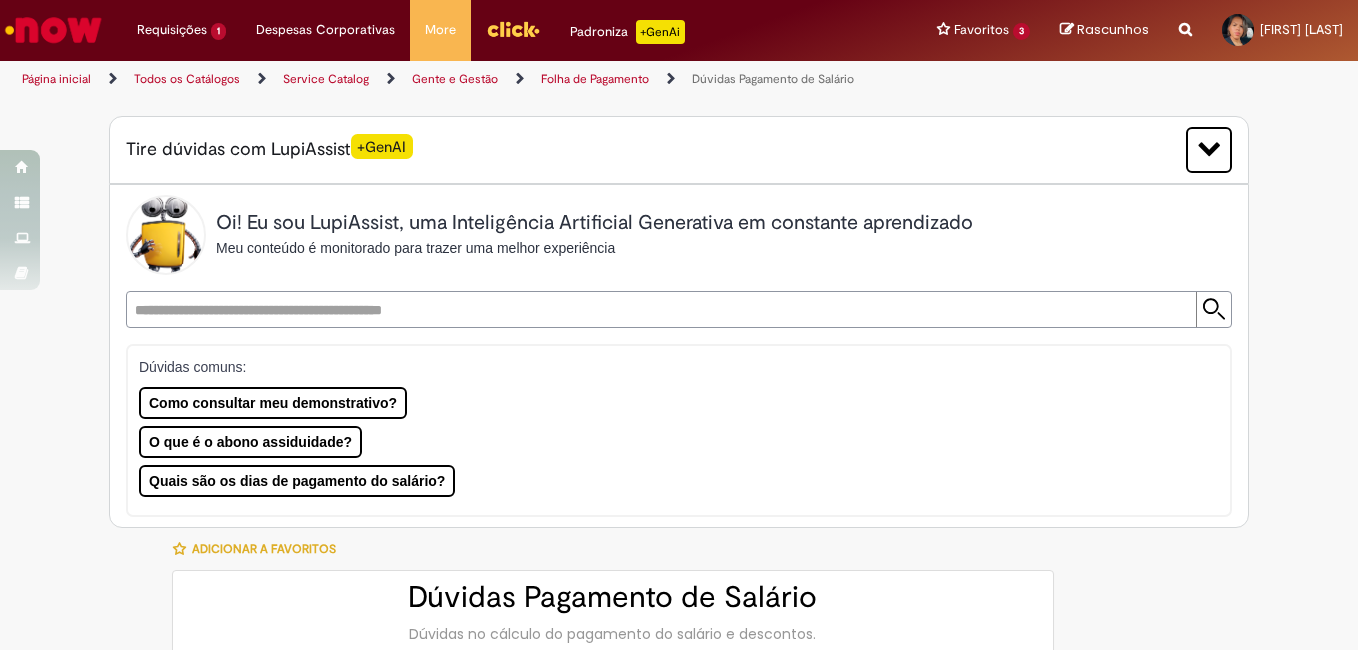 type on "**********" 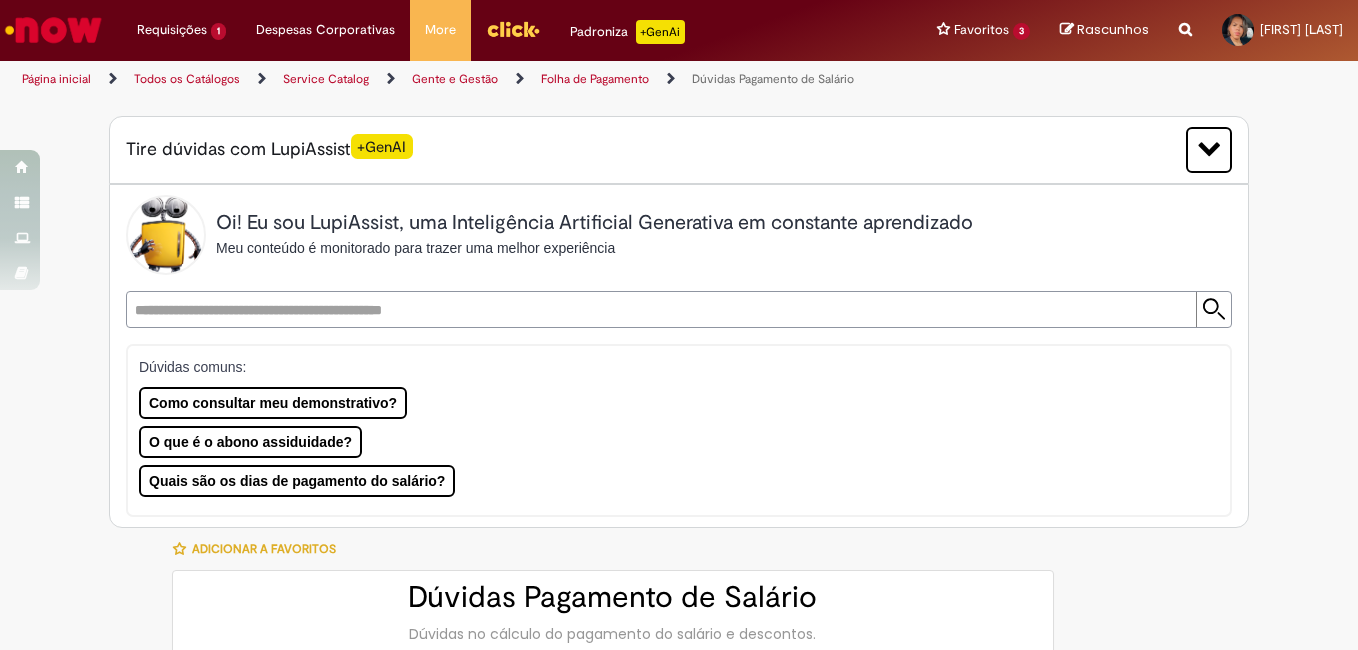 click at bounding box center [659, 309] 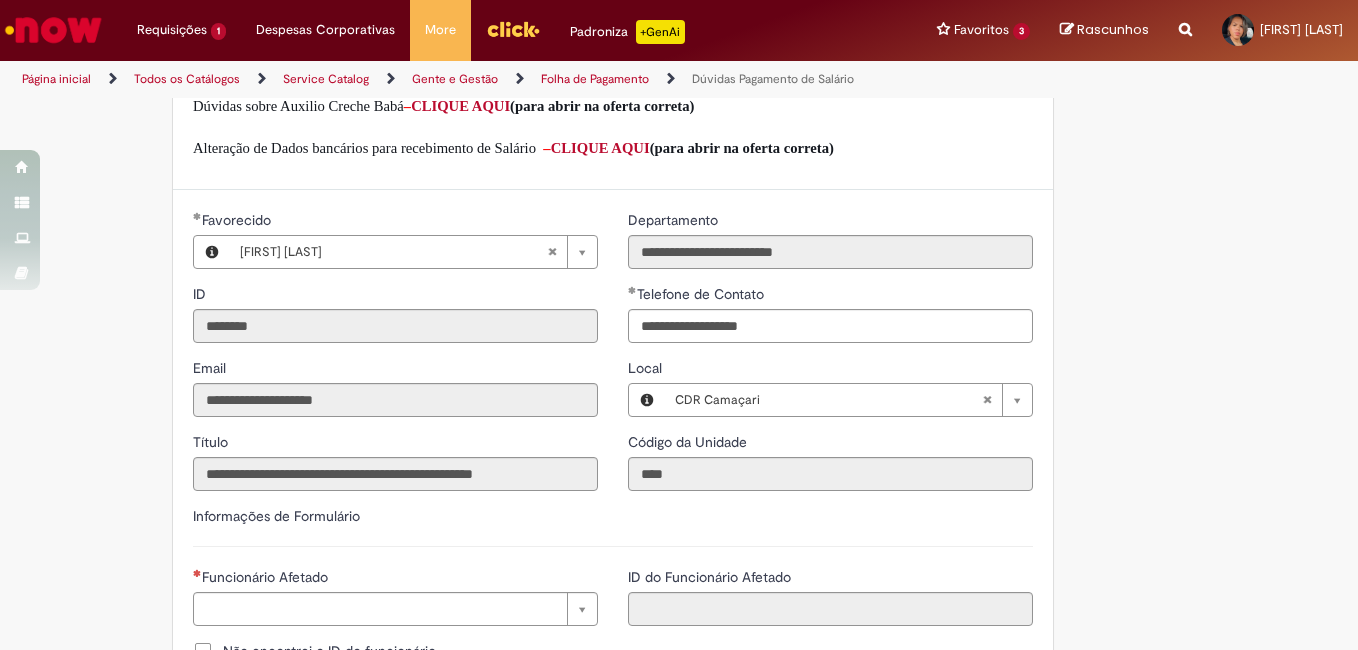 scroll, scrollTop: 1400, scrollLeft: 0, axis: vertical 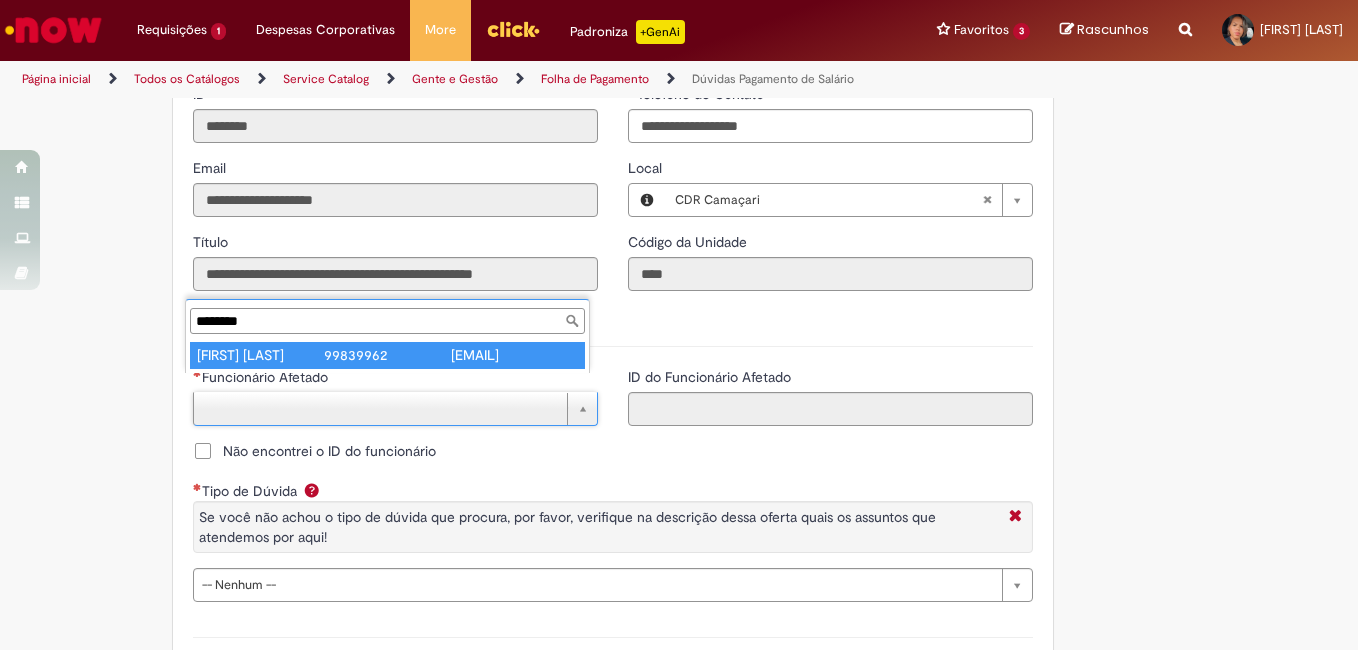 type on "********" 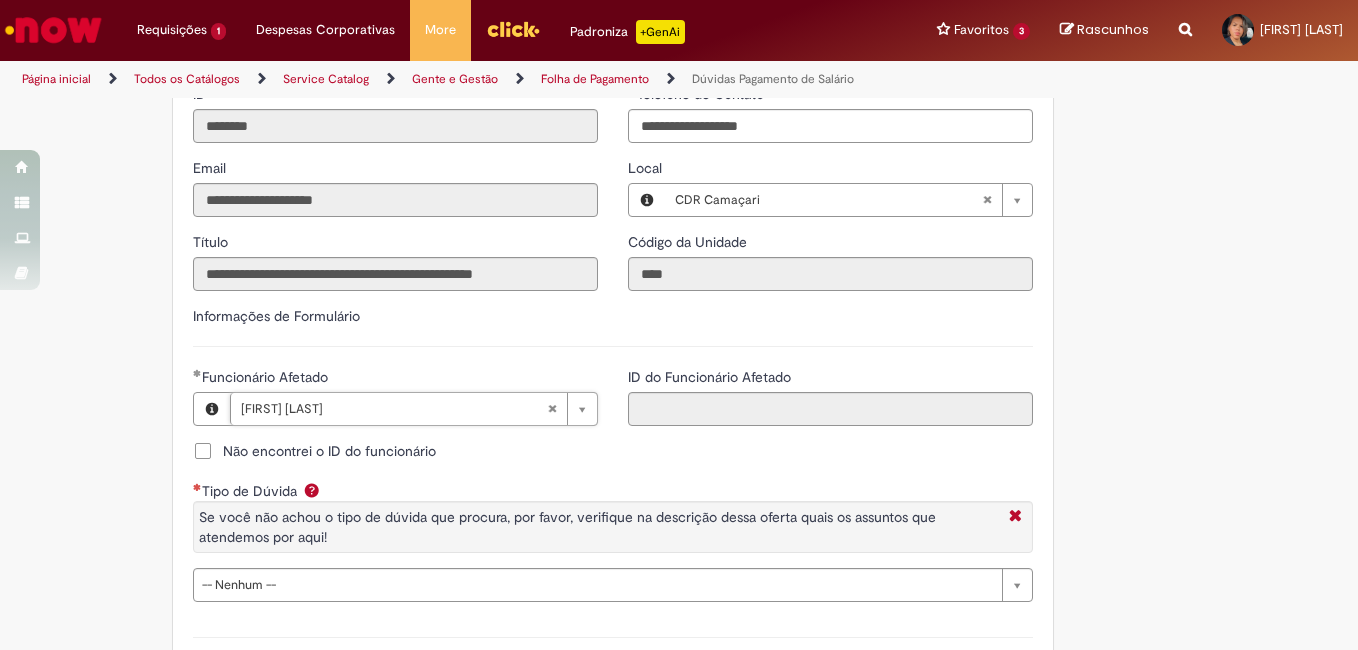 type on "********" 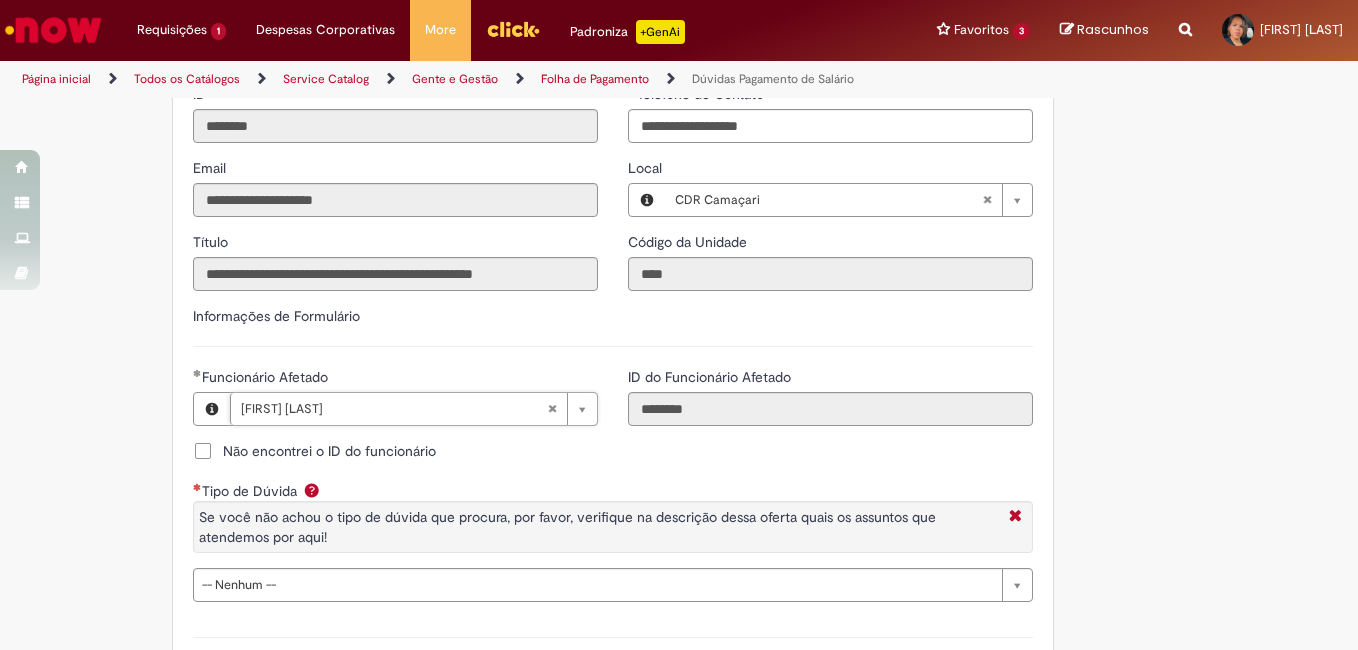 scroll, scrollTop: 1600, scrollLeft: 0, axis: vertical 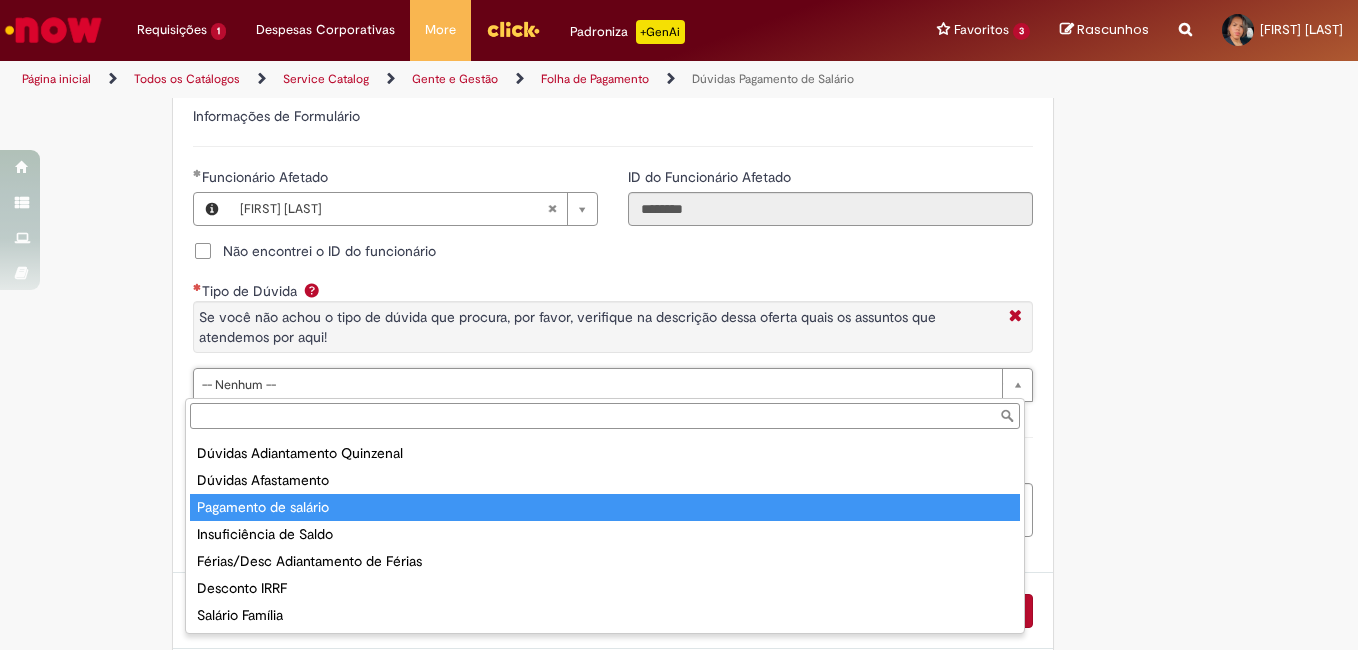 type on "**********" 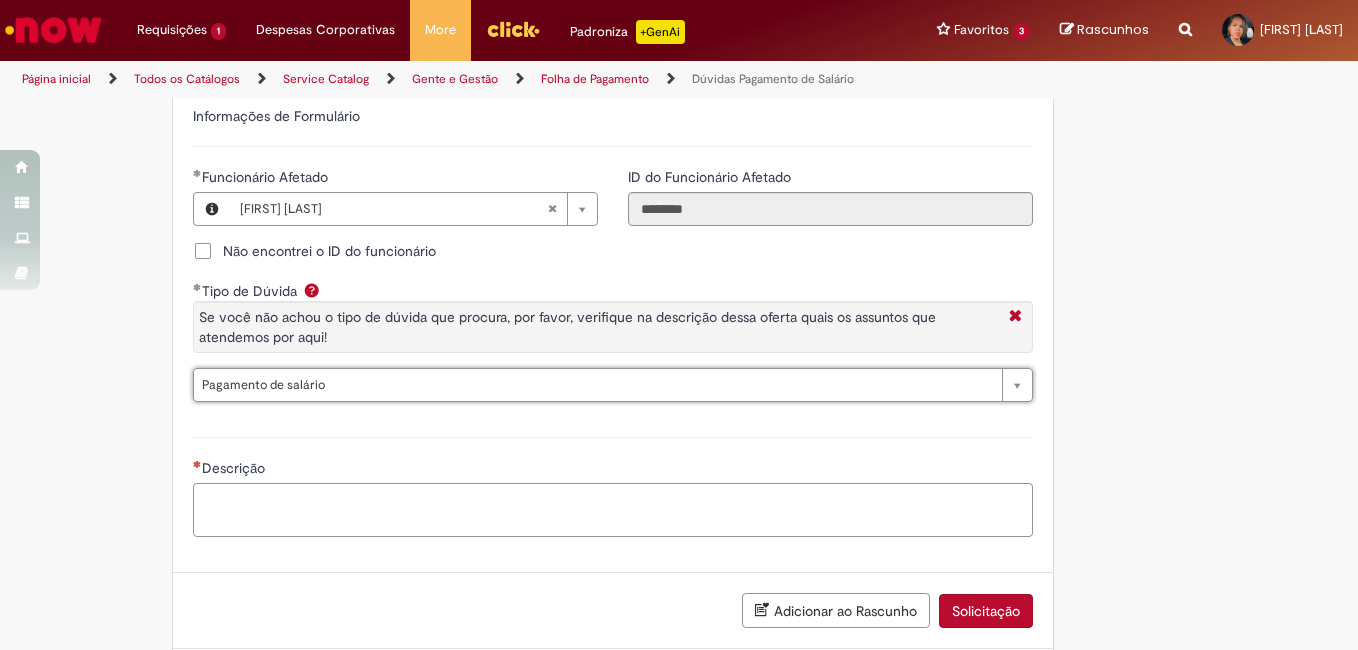 click on "Descrição" at bounding box center [613, 510] 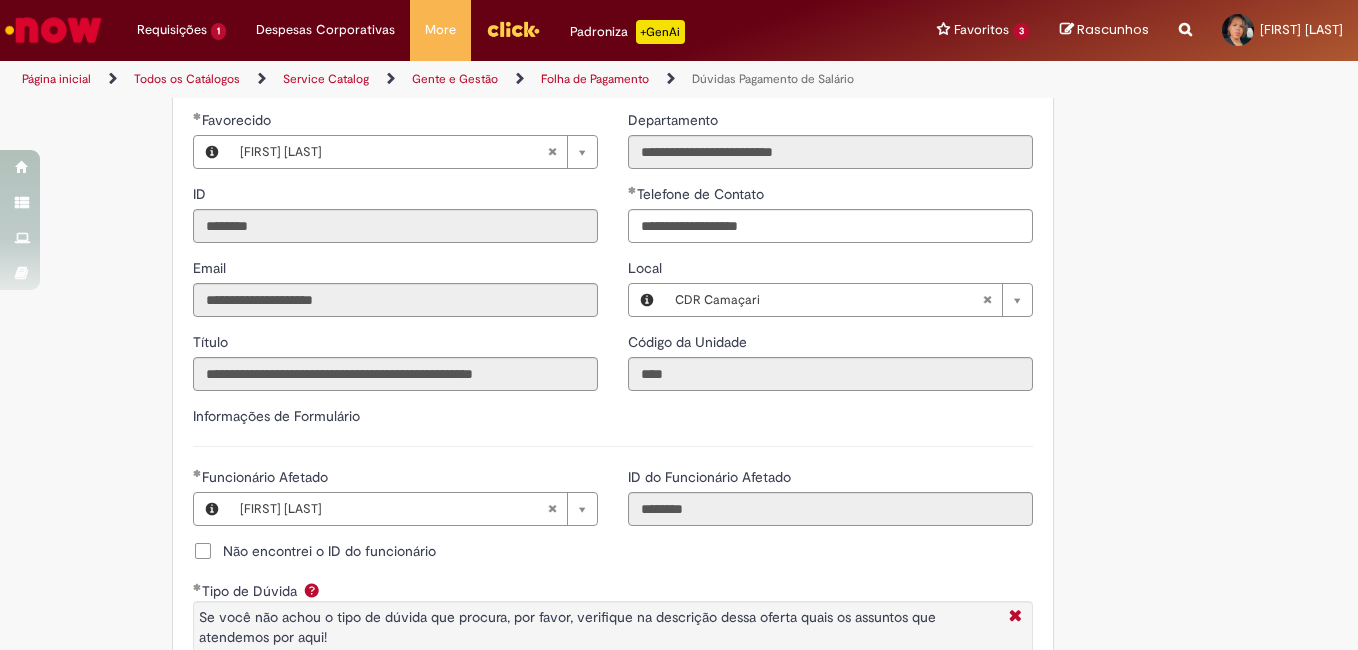 scroll, scrollTop: 1708, scrollLeft: 0, axis: vertical 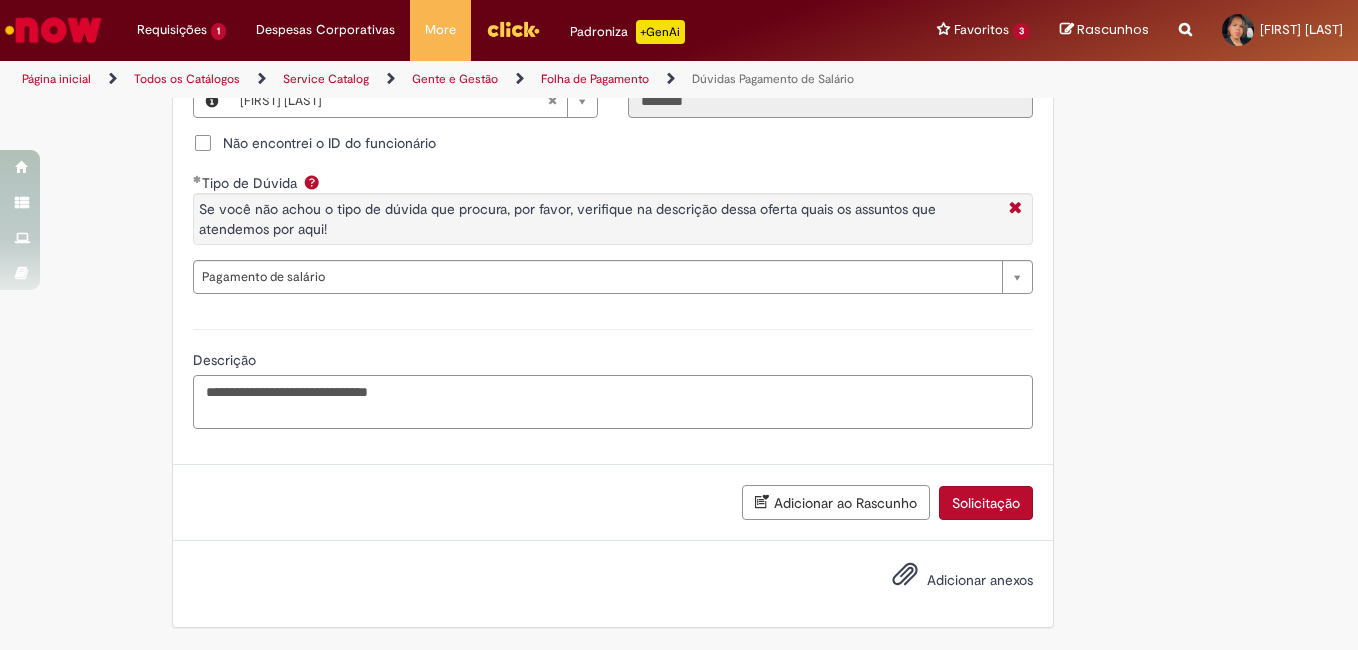 click on "**********" at bounding box center (613, 402) 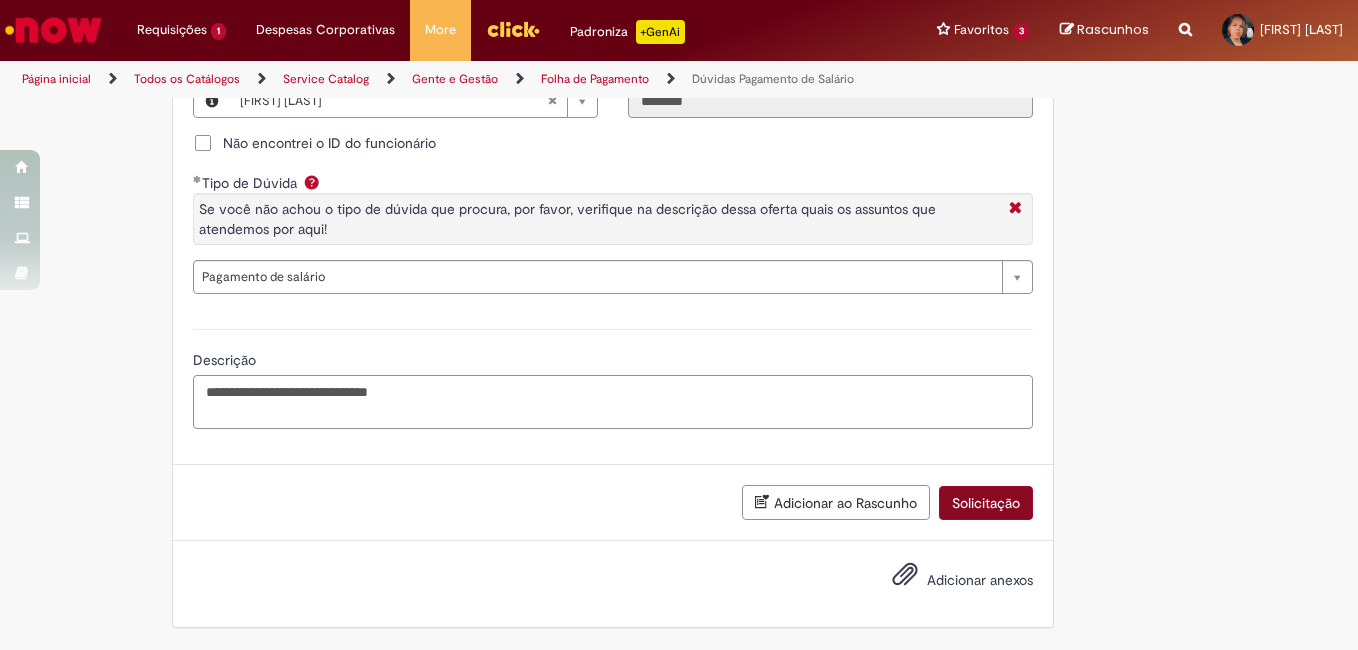 type on "**********" 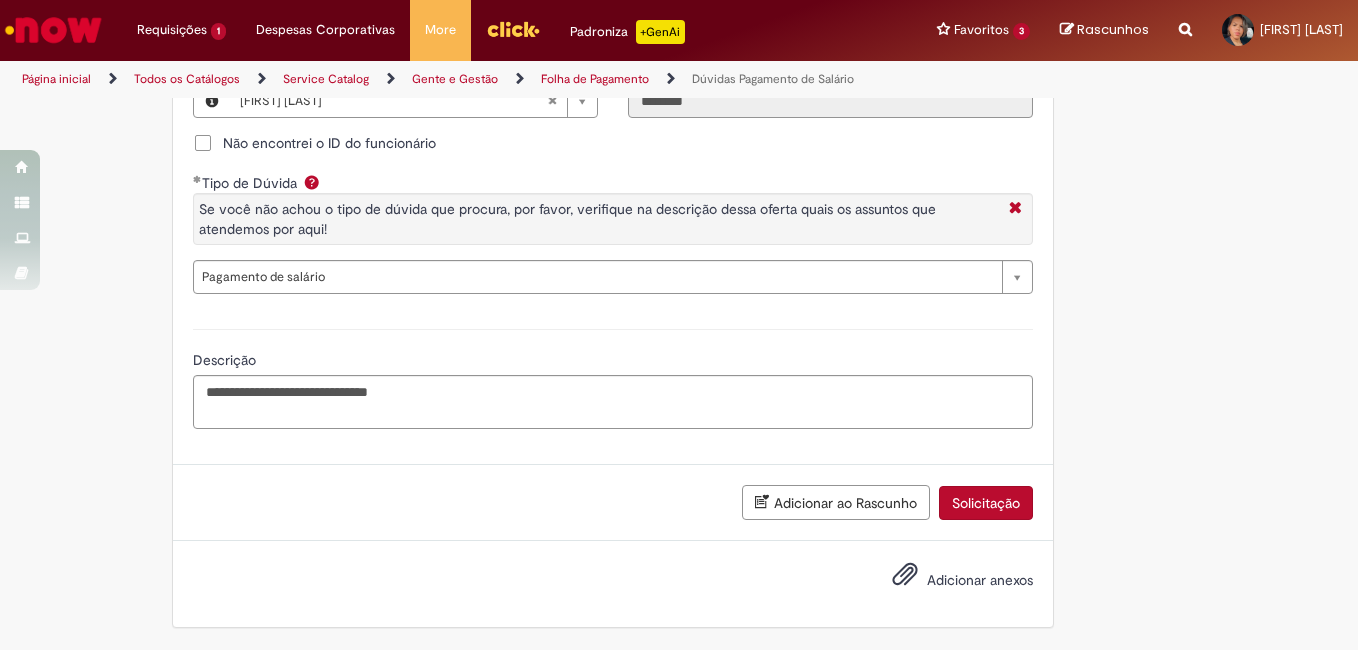 click on "Solicitação" at bounding box center [986, 503] 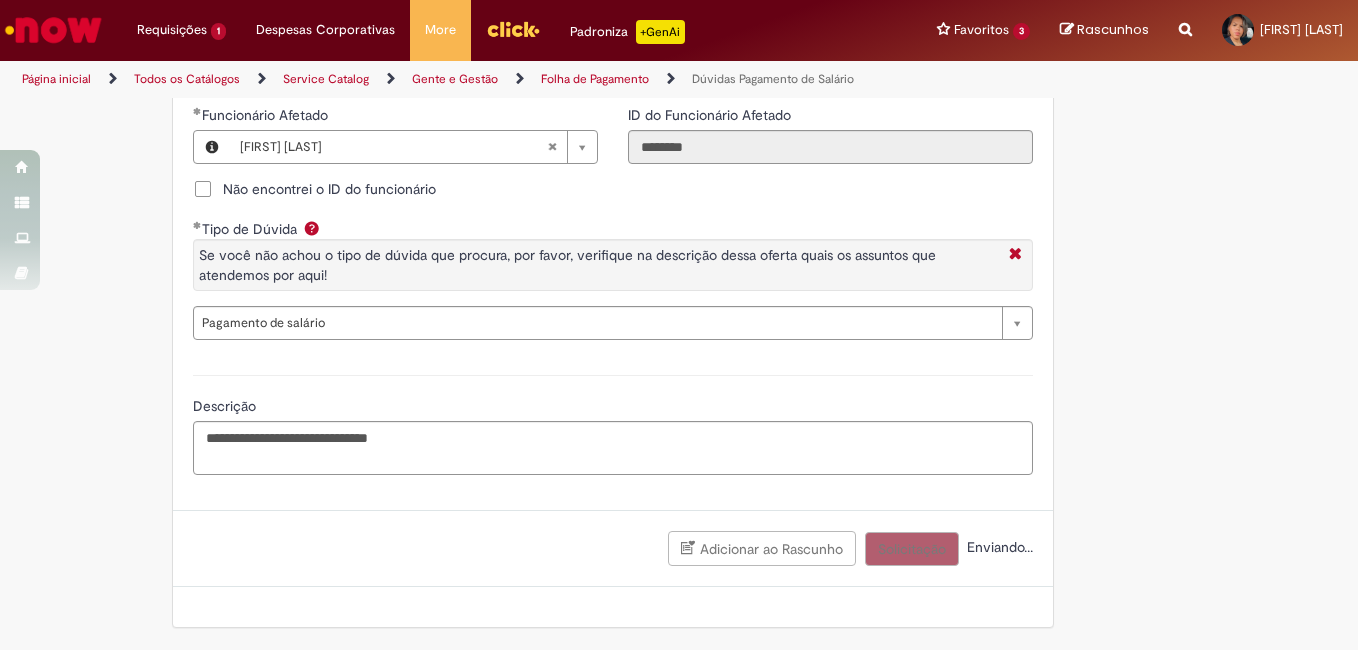 scroll, scrollTop: 1662, scrollLeft: 0, axis: vertical 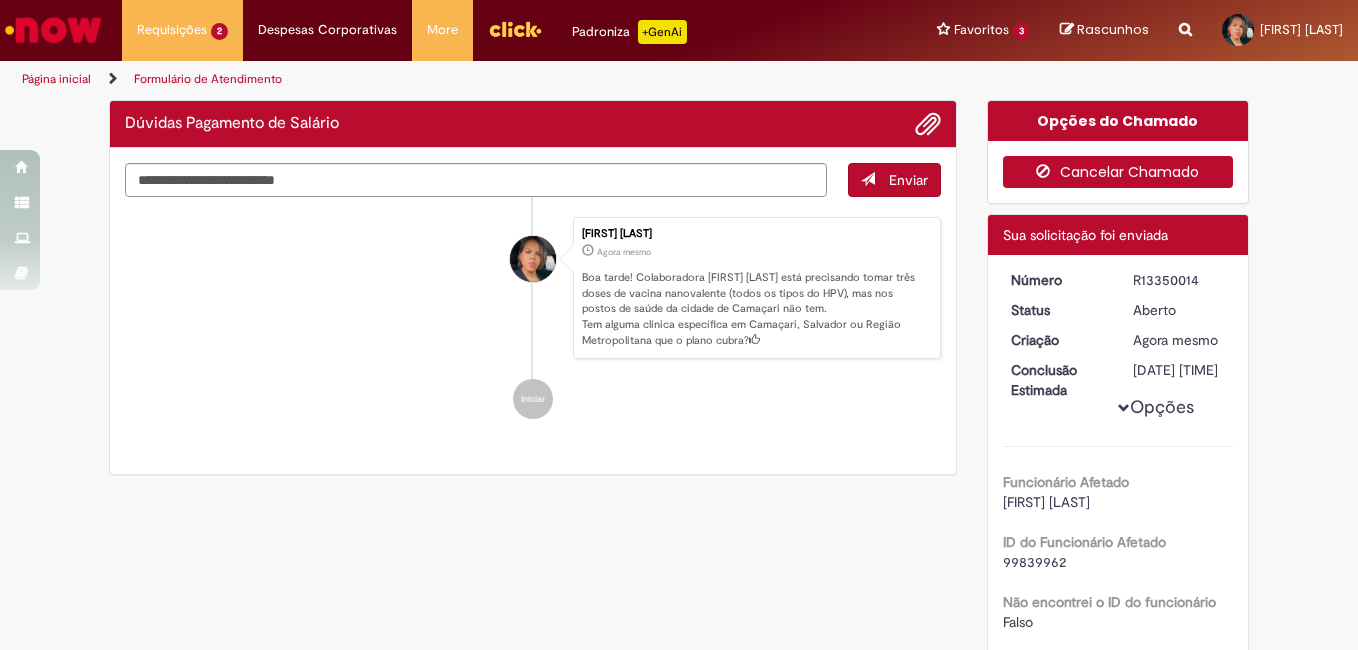 click on "Cancelar Chamado" at bounding box center [1118, 172] 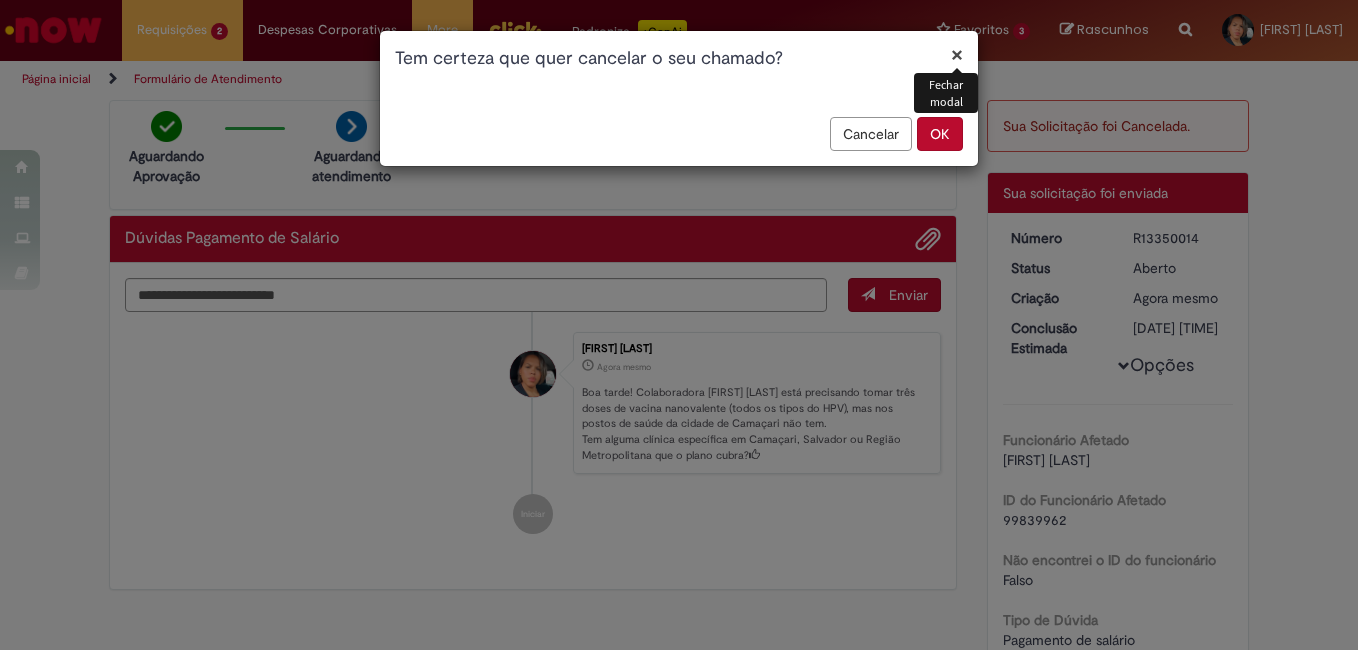 click on "OK" at bounding box center (940, 134) 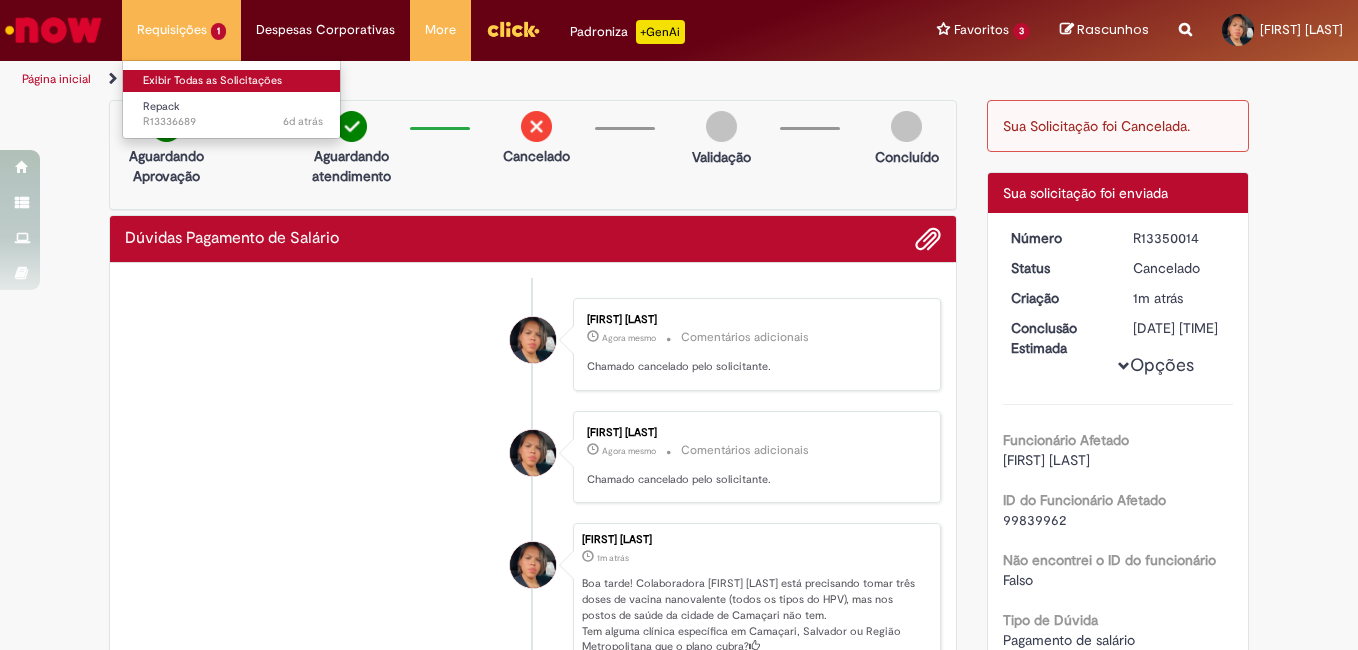 click on "Exibir Todas as Solicitações" at bounding box center (233, 81) 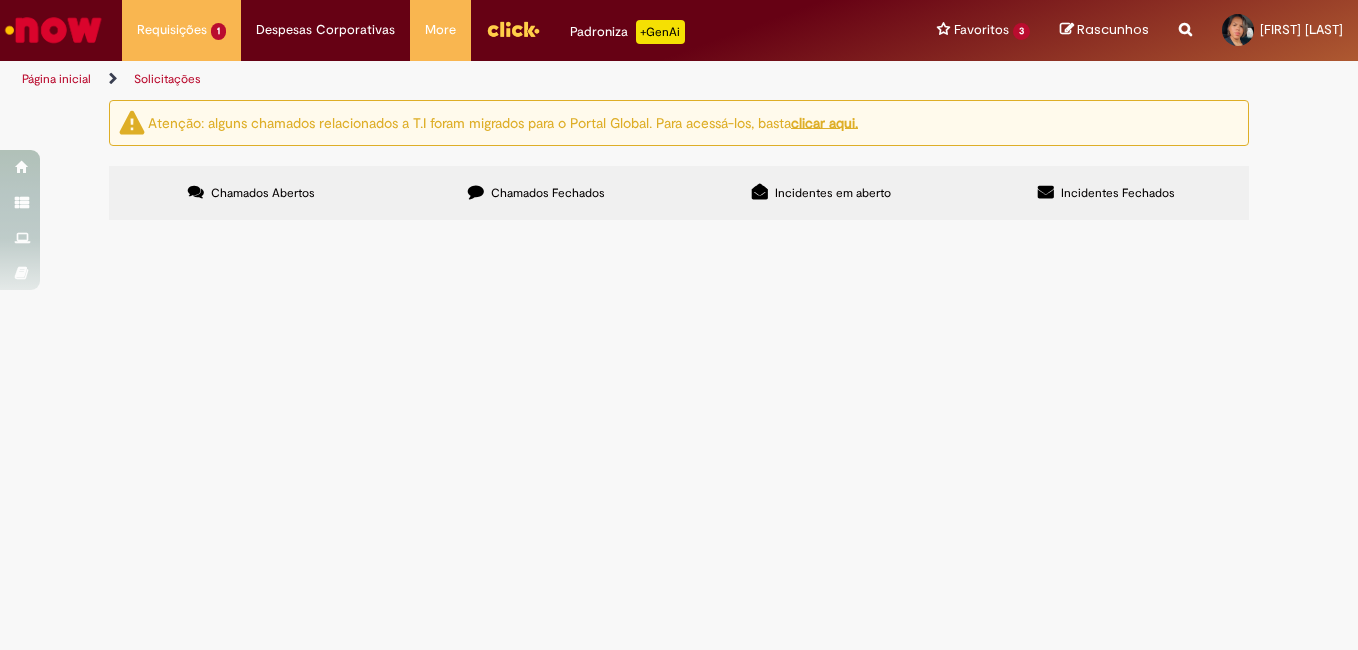 click on "Chamados Fechados" at bounding box center [548, 193] 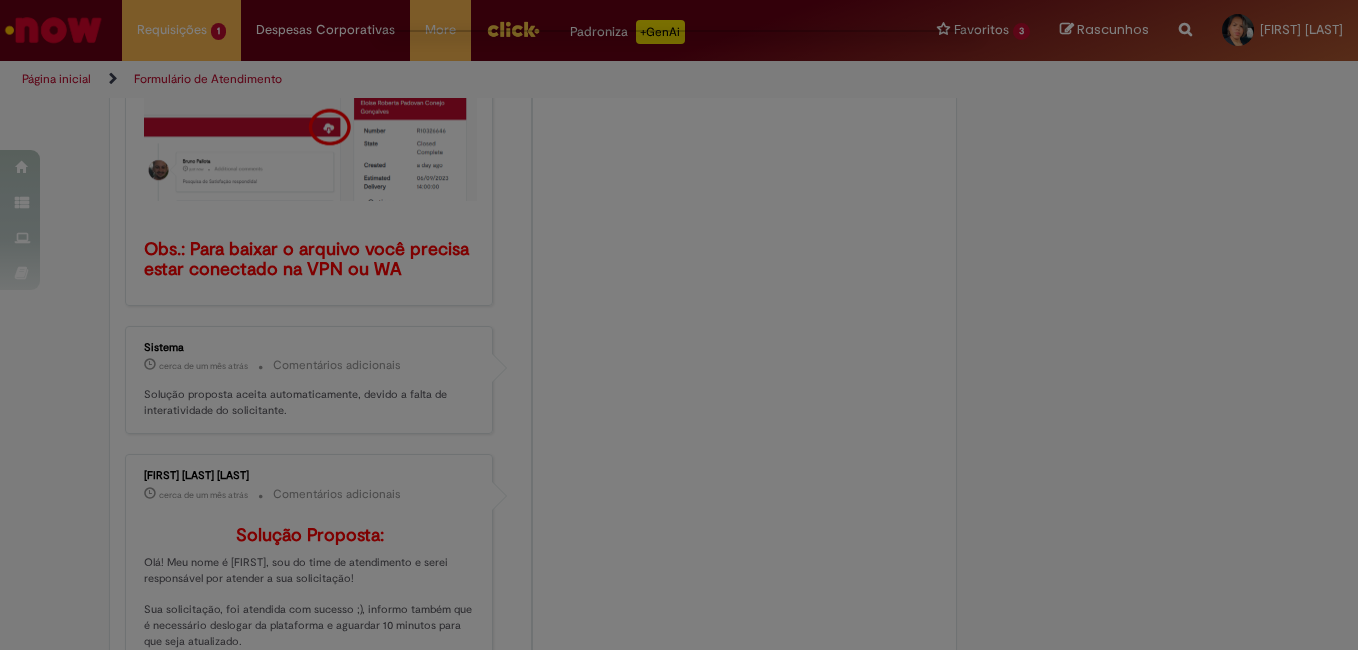 scroll, scrollTop: 0, scrollLeft: 0, axis: both 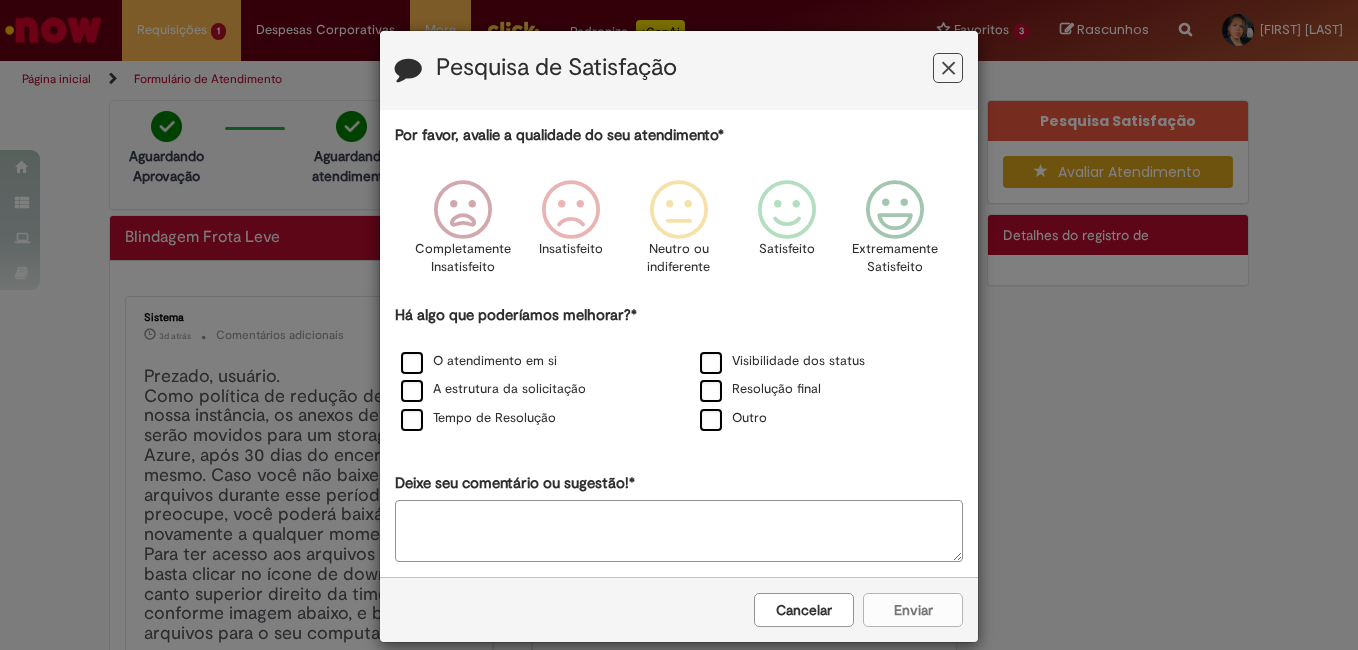 click on "Pesquisa de Satisfação
Por favor, avalie a qualidade do seu atendimento*
Completamente Insatisfeito
Insatisfeito
Neutro ou indiferente
Satisfeito
Extremamente Satisfeito
Há algo que poderíamos melhorar?*
O atendimento em si
Visibilidade dos status
A estrutura da solicitação
Resolução final
Tempo de Resolução
Outro
Deixe seu comentário ou sugestão!*
Cancelar   Enviar" at bounding box center [679, 325] 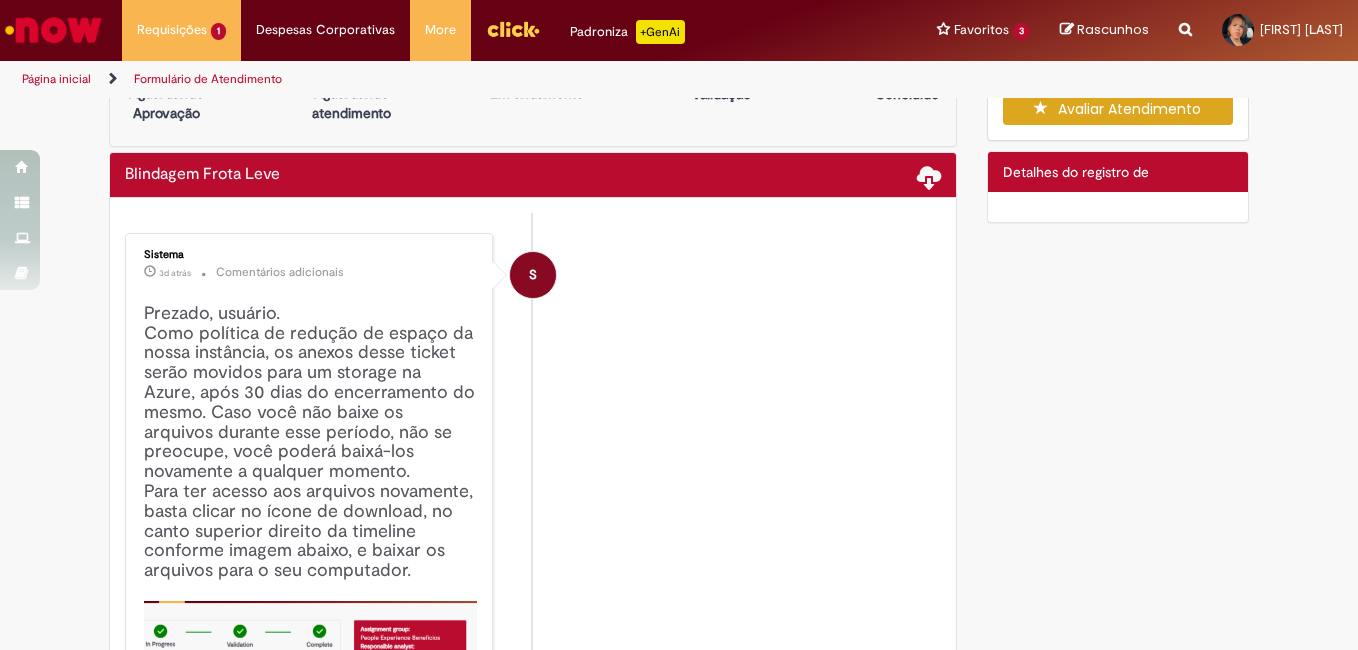 scroll, scrollTop: 0, scrollLeft: 0, axis: both 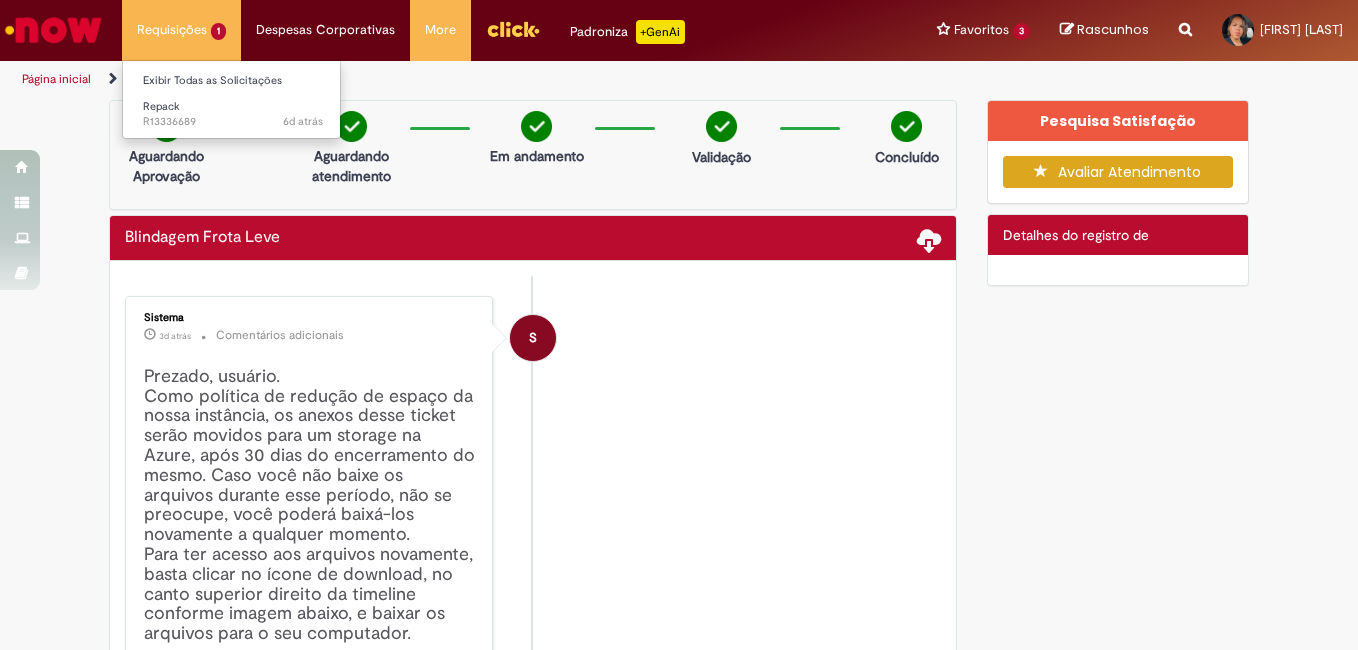 click on "Requisições   1
Exibir Todas as Solicitações
Repack
6d atrás 6 dias atrás  R13336689" at bounding box center (181, 30) 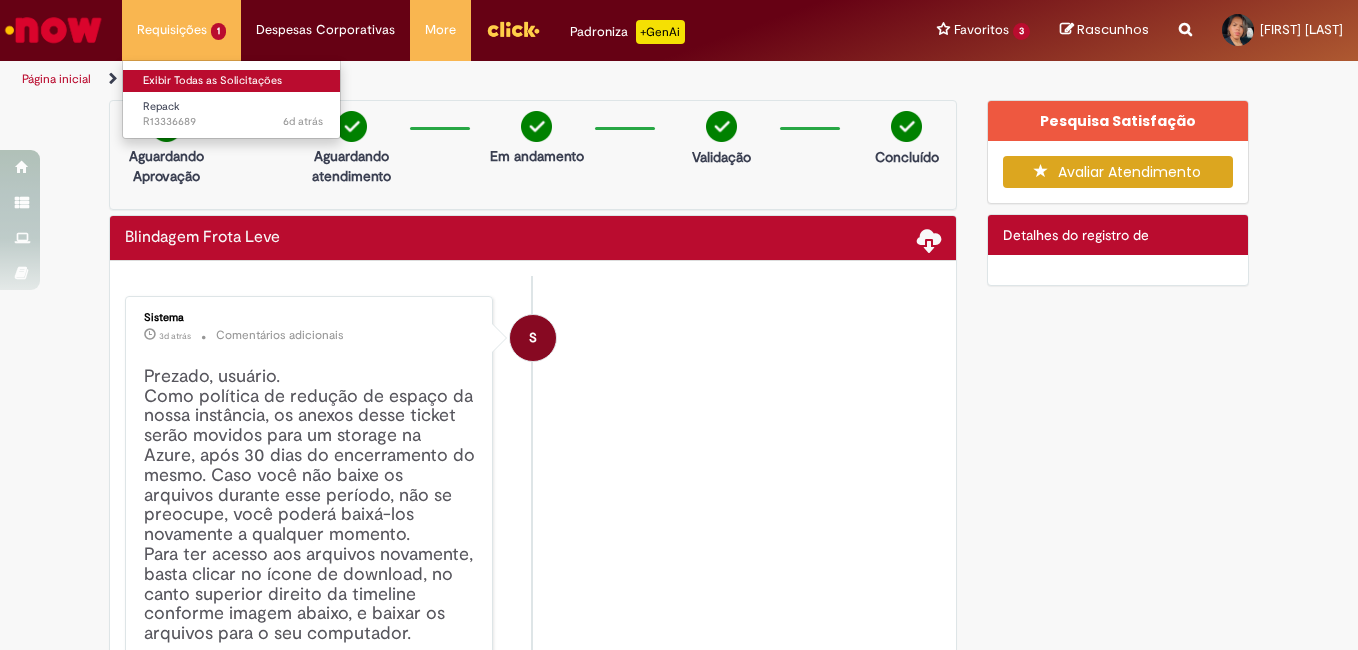 click on "Exibir Todas as Solicitações" at bounding box center [233, 81] 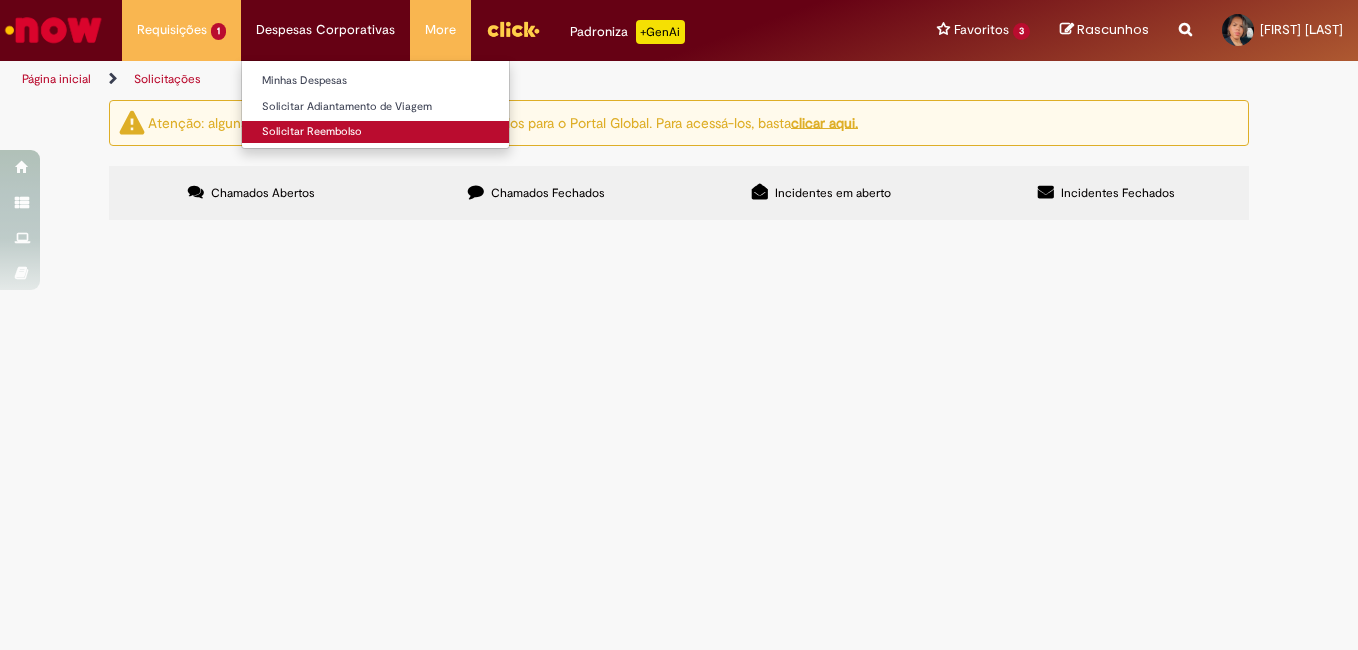 click on "Solicitar Reembolso" at bounding box center (375, 132) 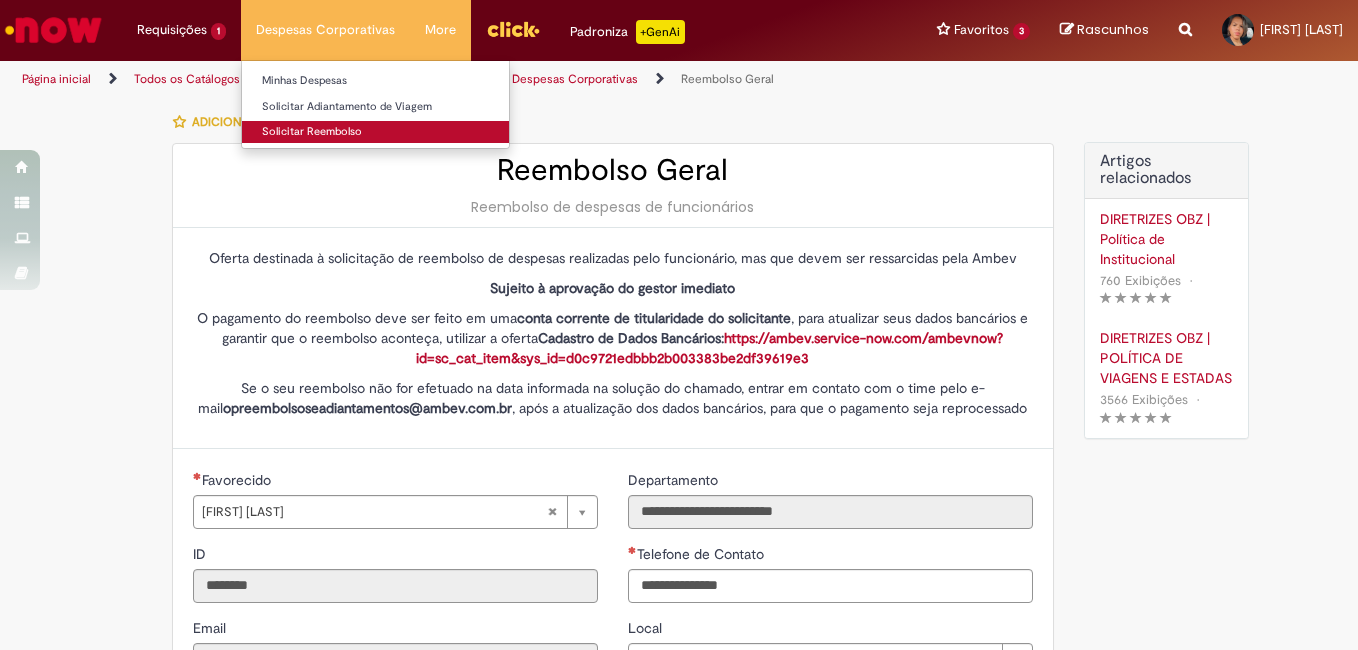 type on "**********" 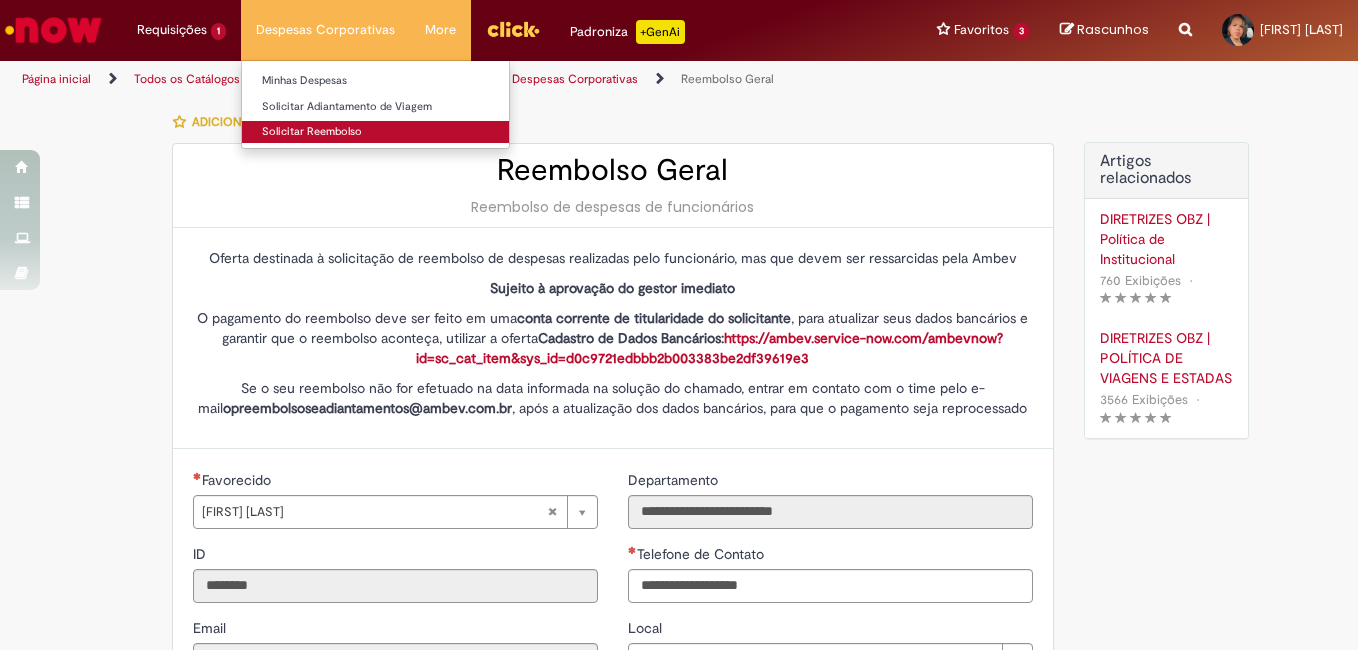 type on "**********" 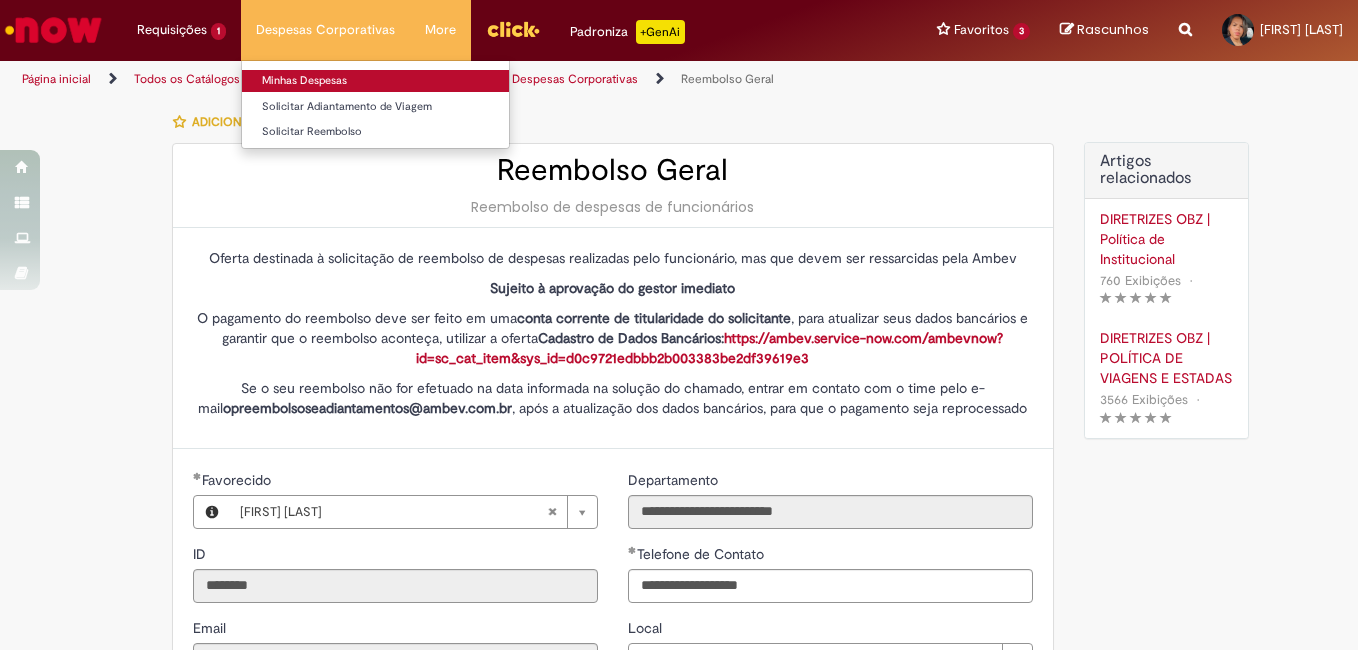 click on "Minhas Despesas" at bounding box center [375, 81] 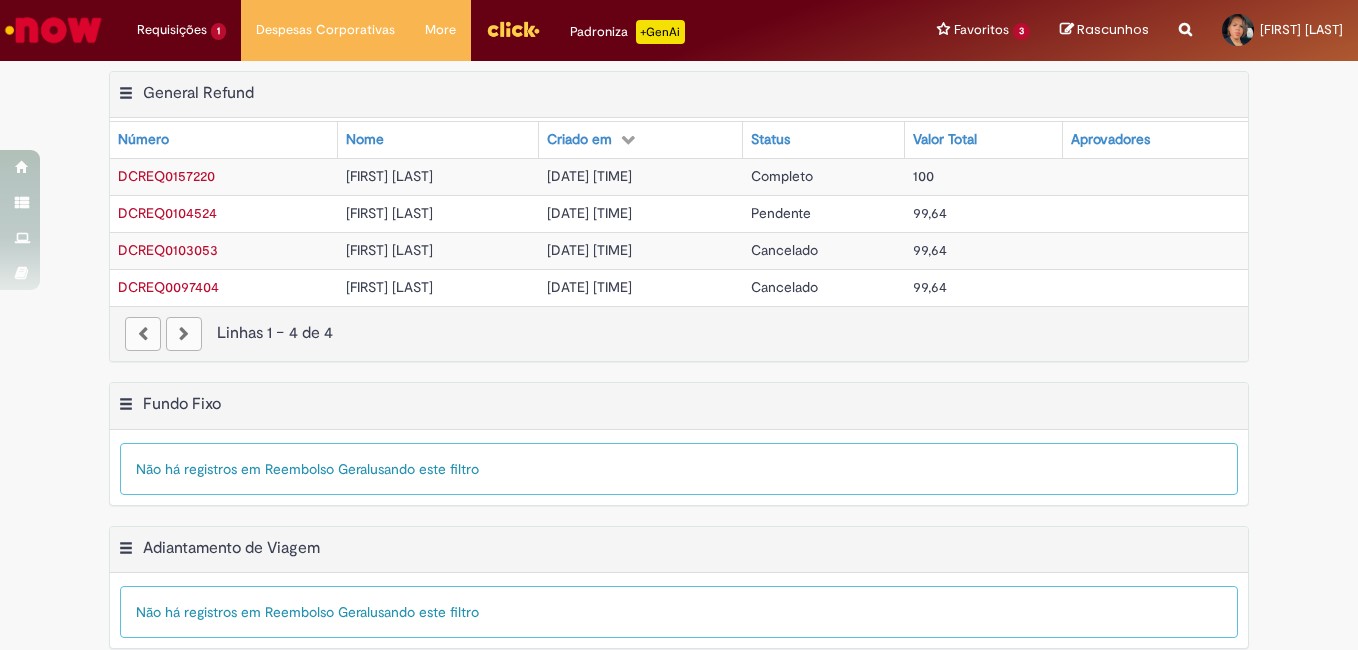 click on "[DATE] [TIME]" at bounding box center [589, 176] 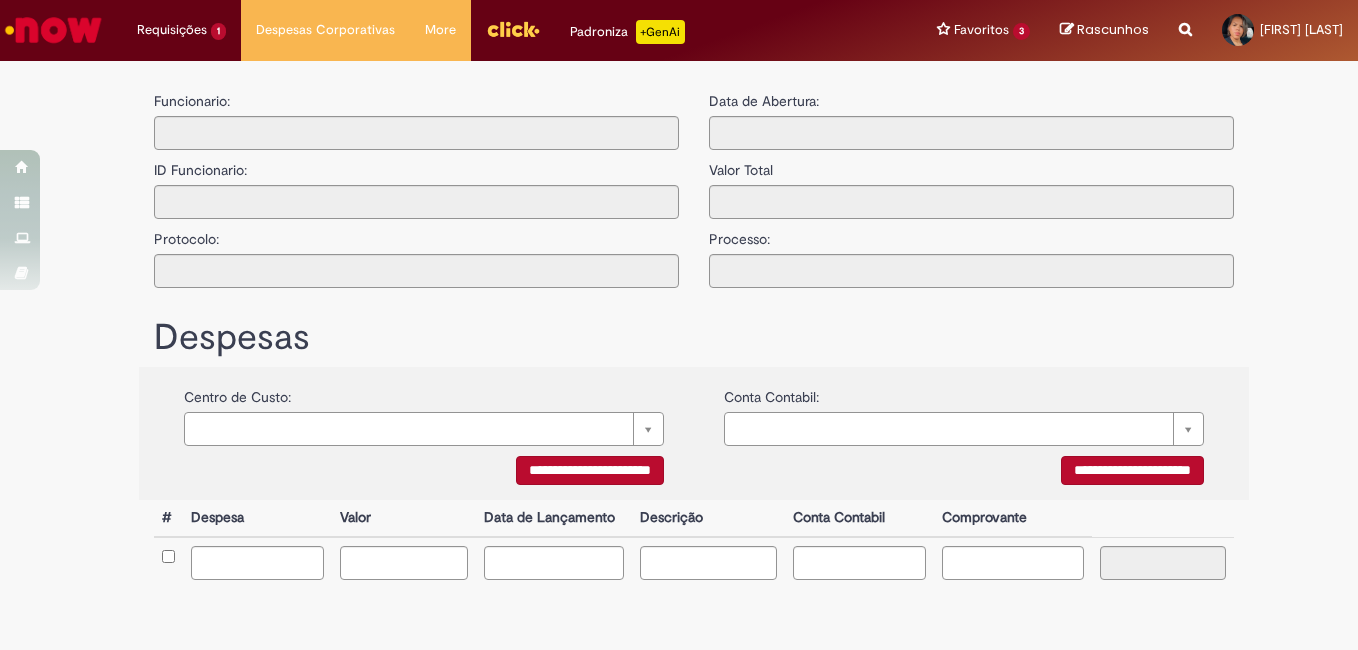 type on "**********" 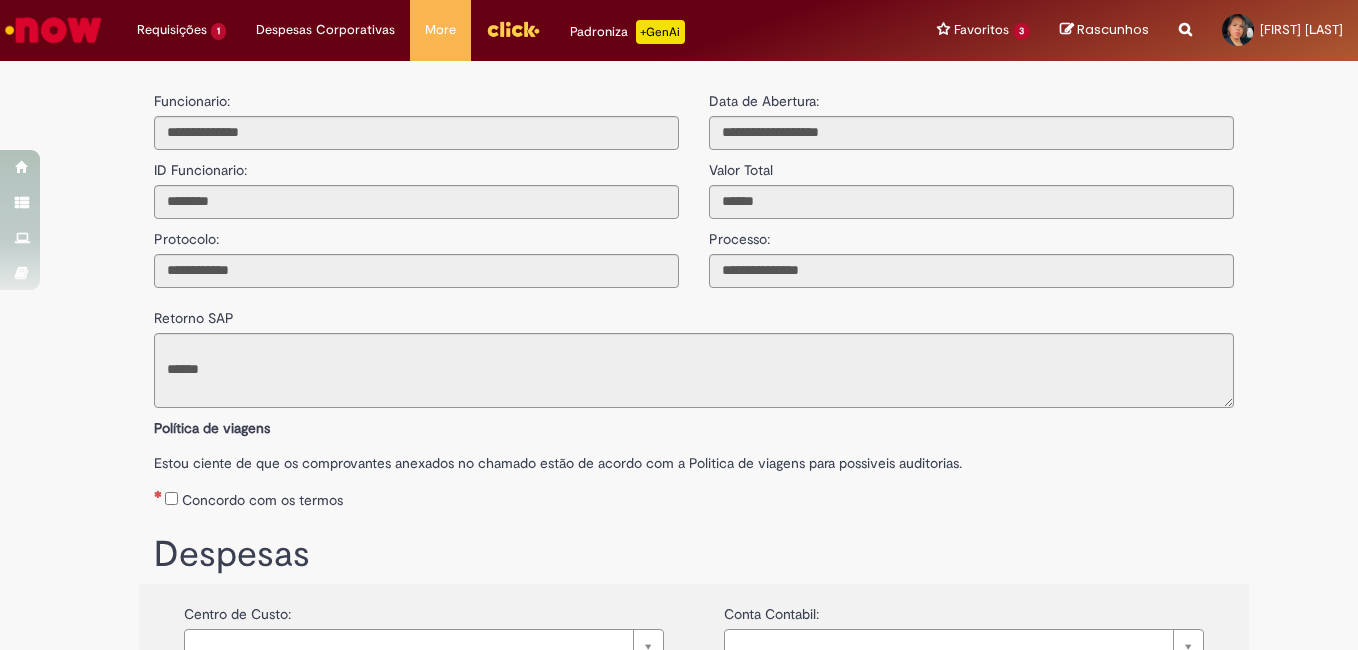 scroll, scrollTop: 0, scrollLeft: 0, axis: both 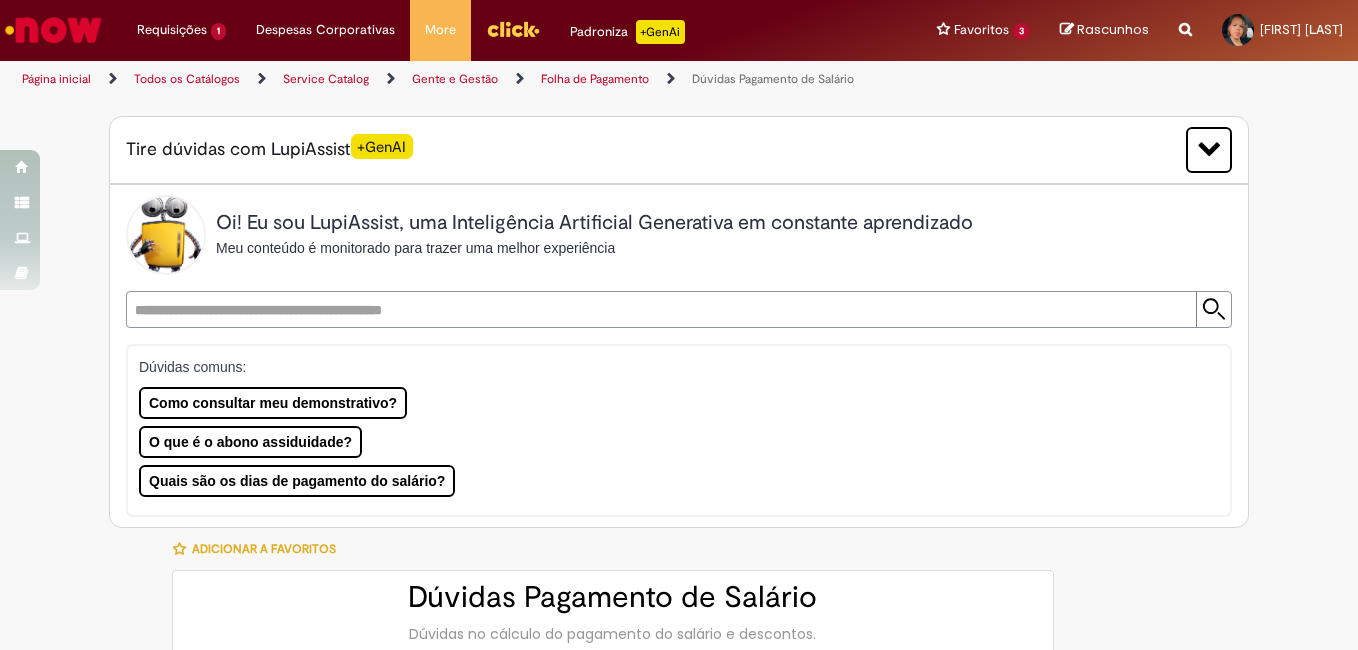 type on "**********" 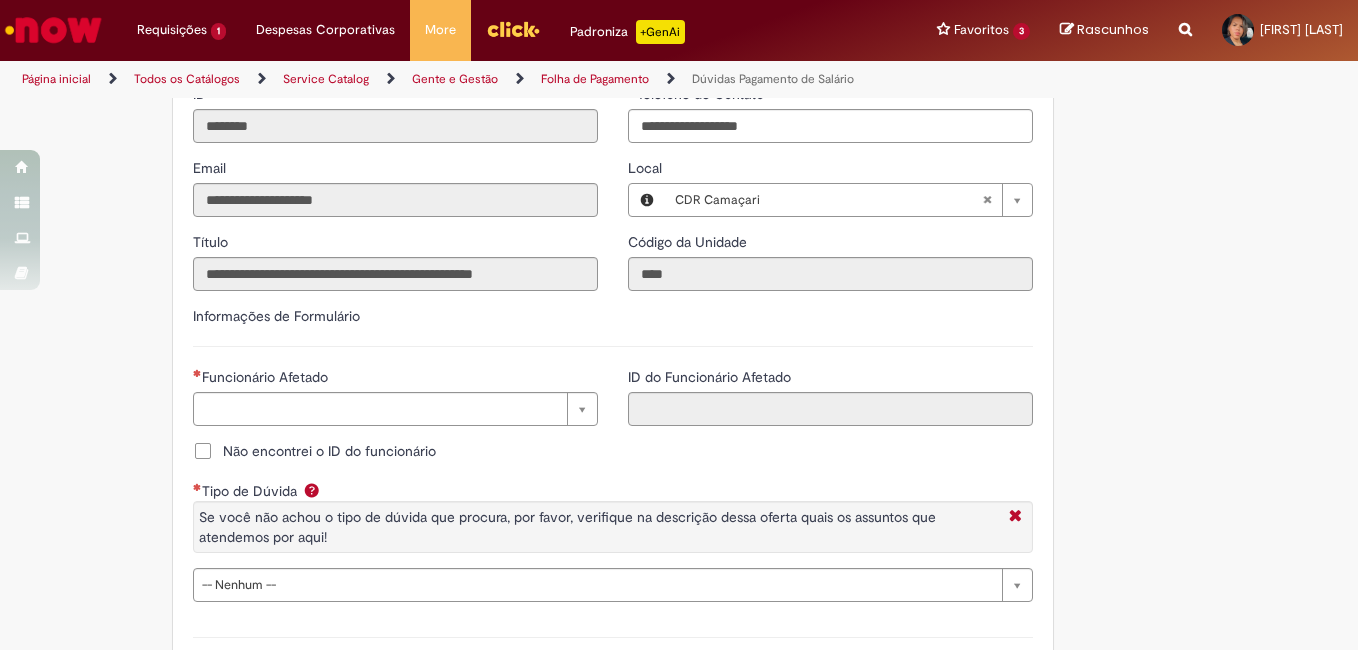scroll, scrollTop: 1500, scrollLeft: 0, axis: vertical 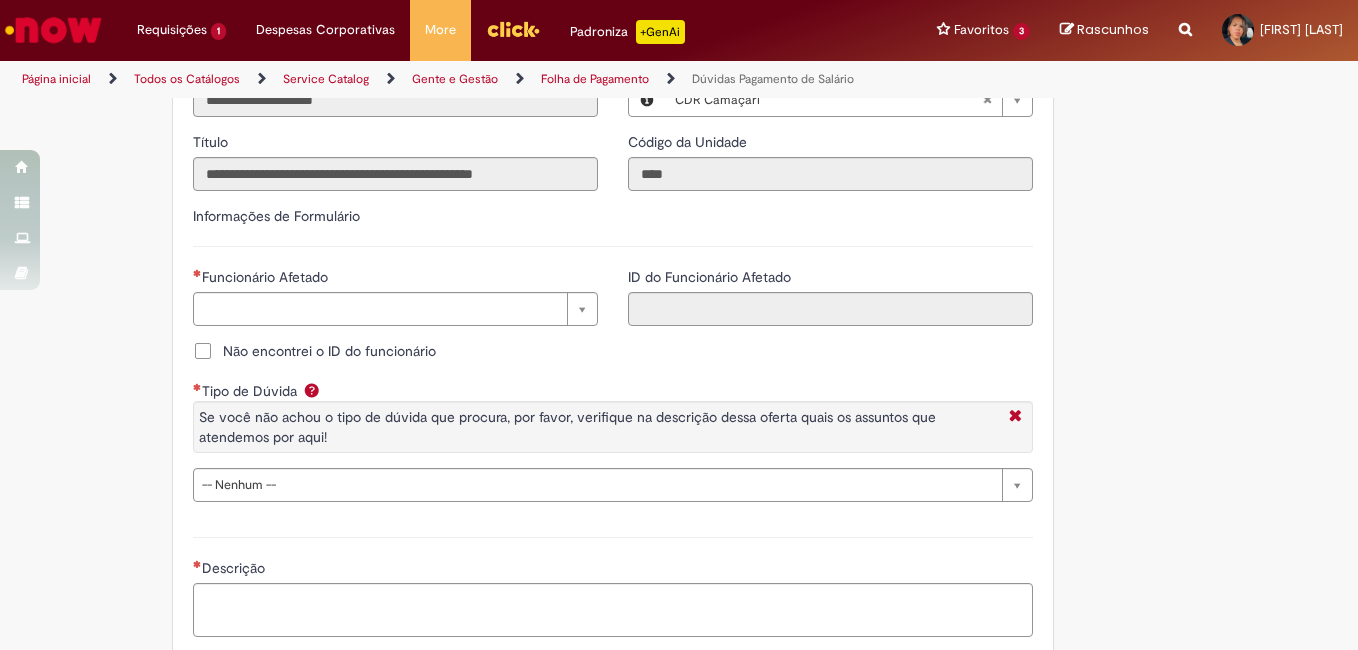 click on "Funcionário Afetado          Pesquisar usando lista                 Funcionário Afetado" at bounding box center [395, 304] 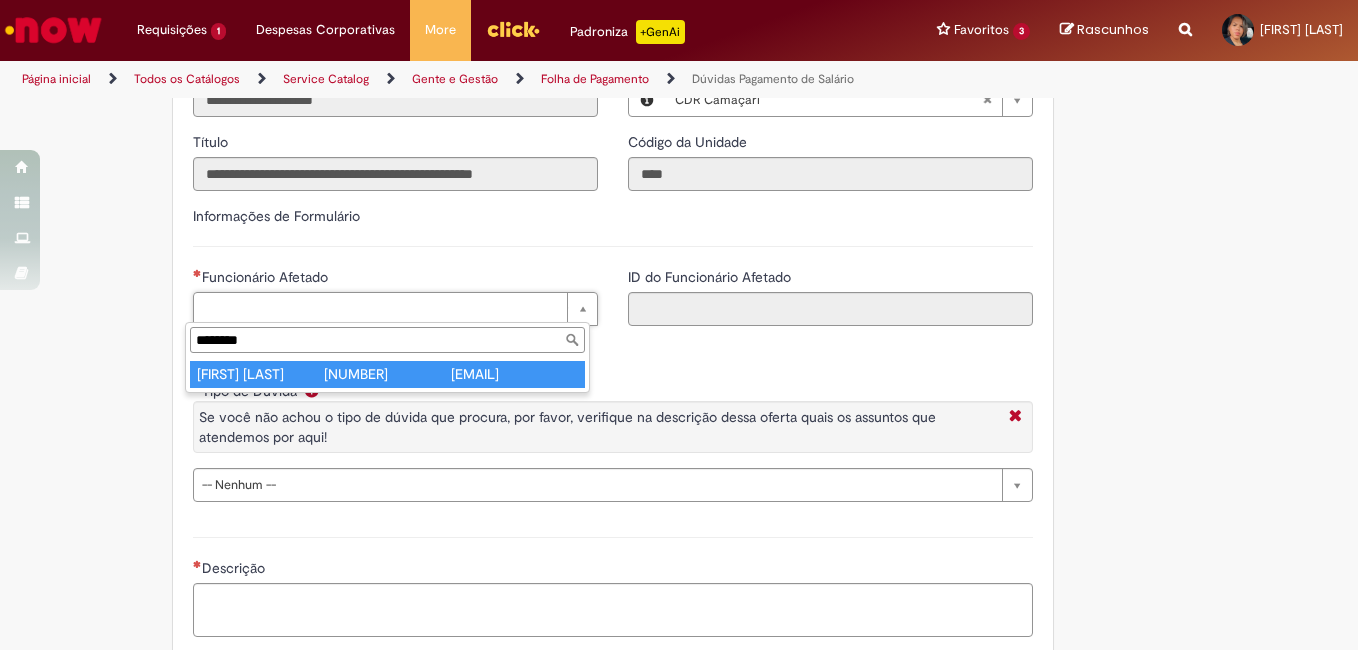 type on "********" 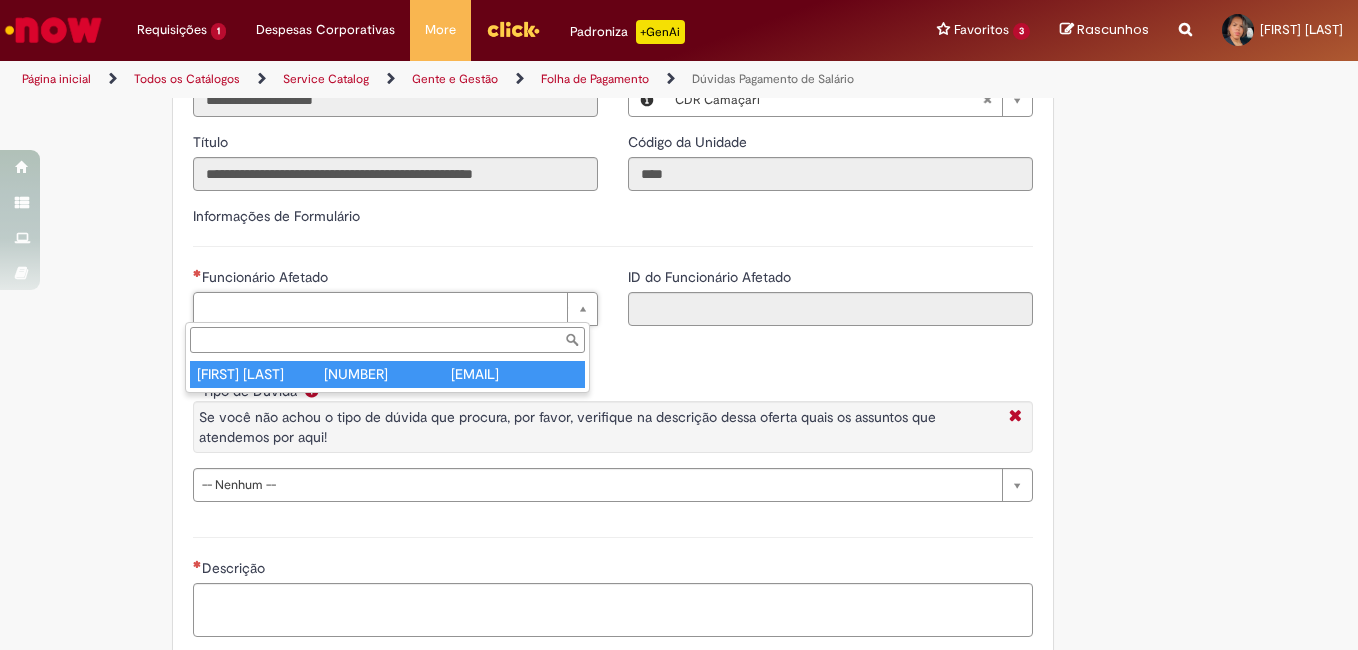 type on "********" 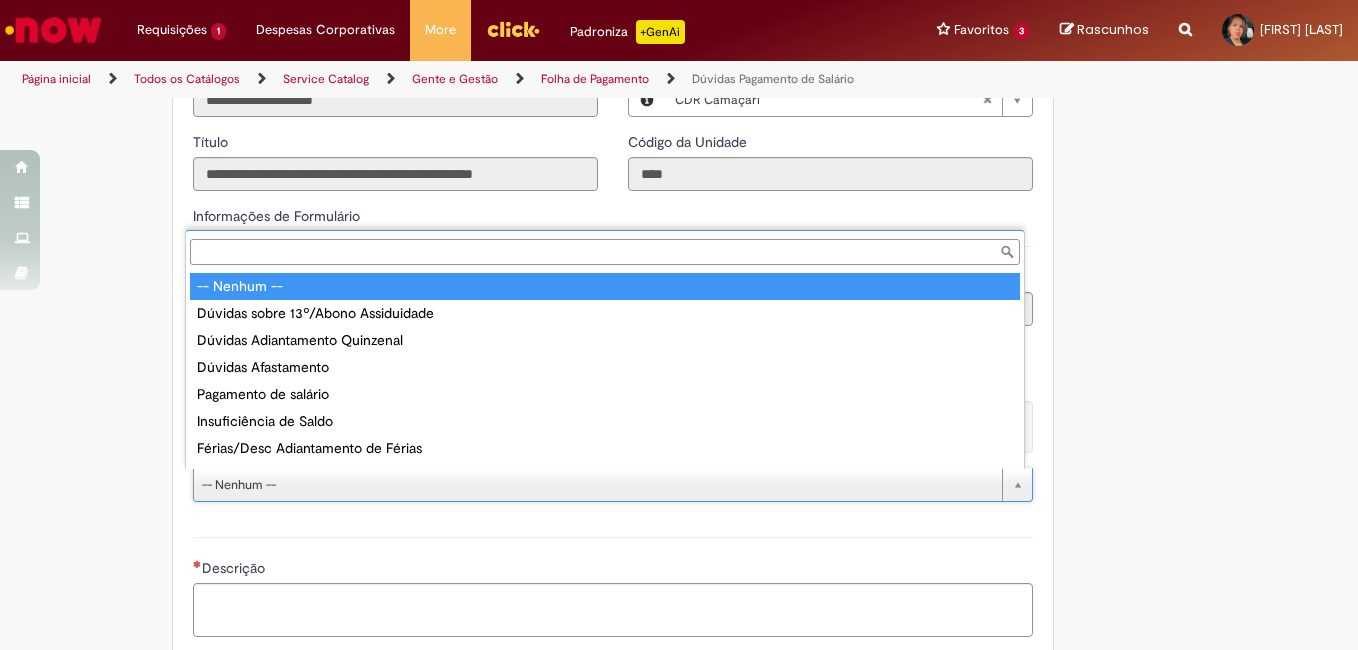 scroll, scrollTop: 16, scrollLeft: 0, axis: vertical 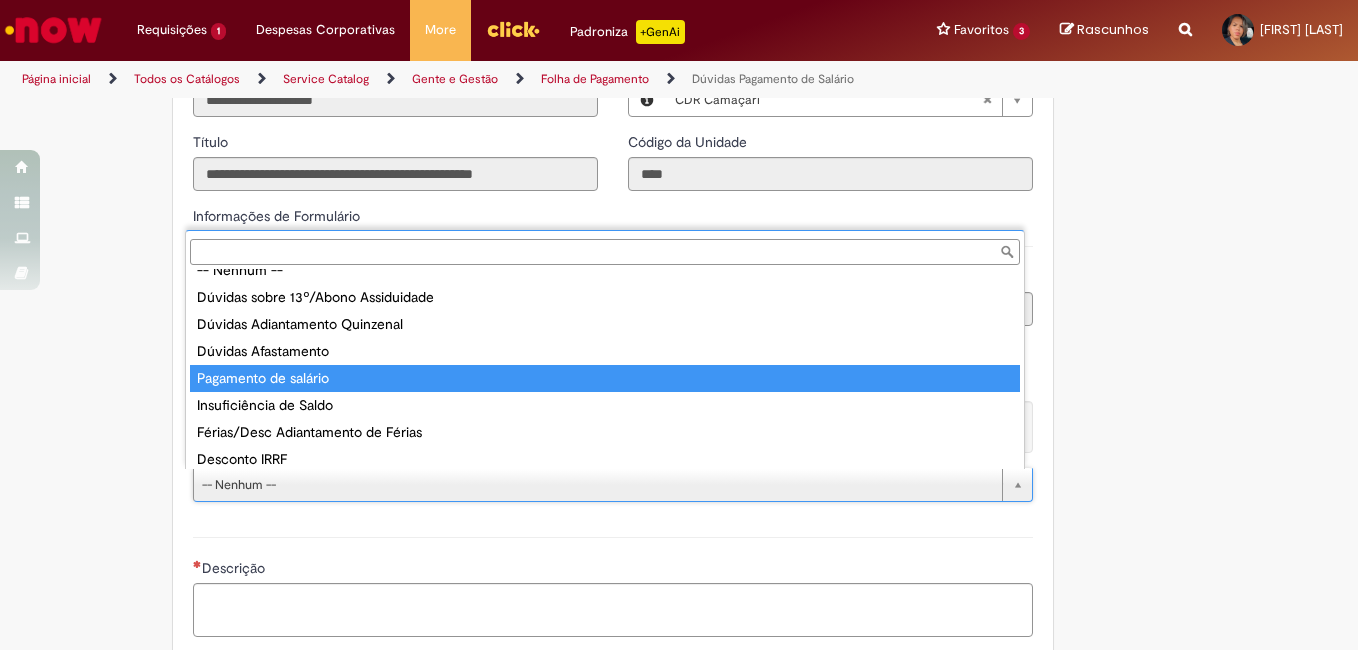 type on "**********" 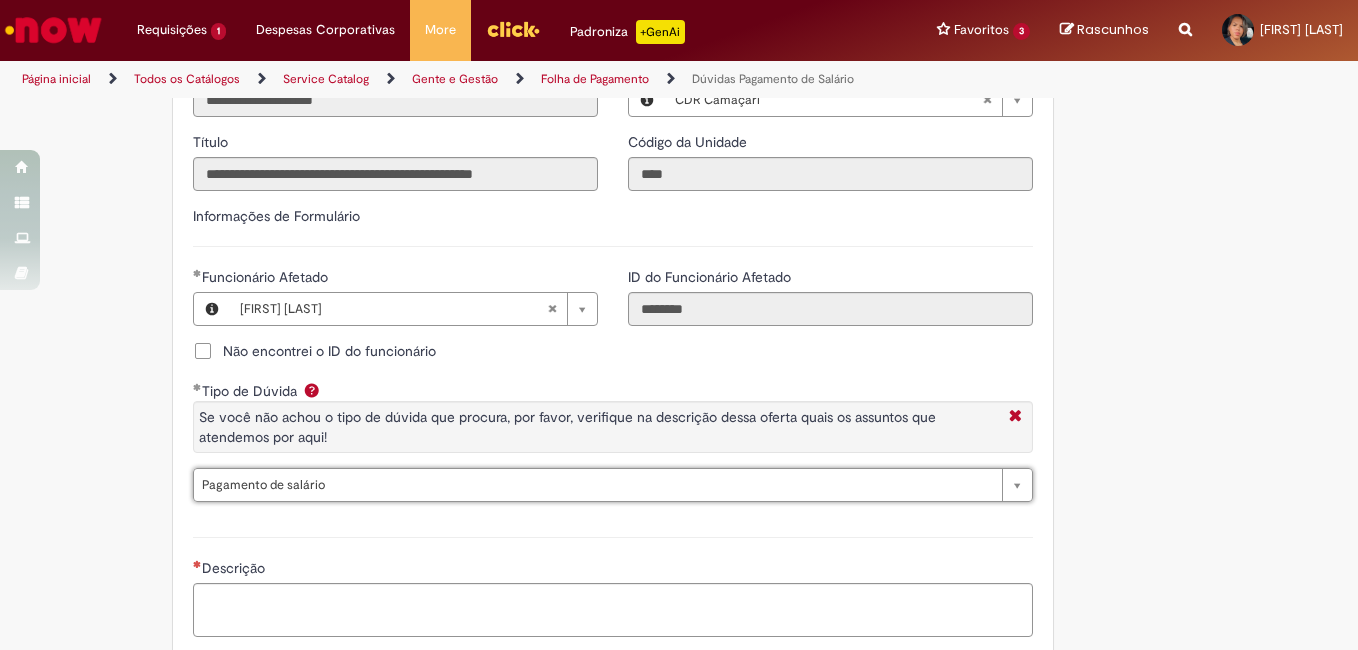 scroll, scrollTop: 1708, scrollLeft: 0, axis: vertical 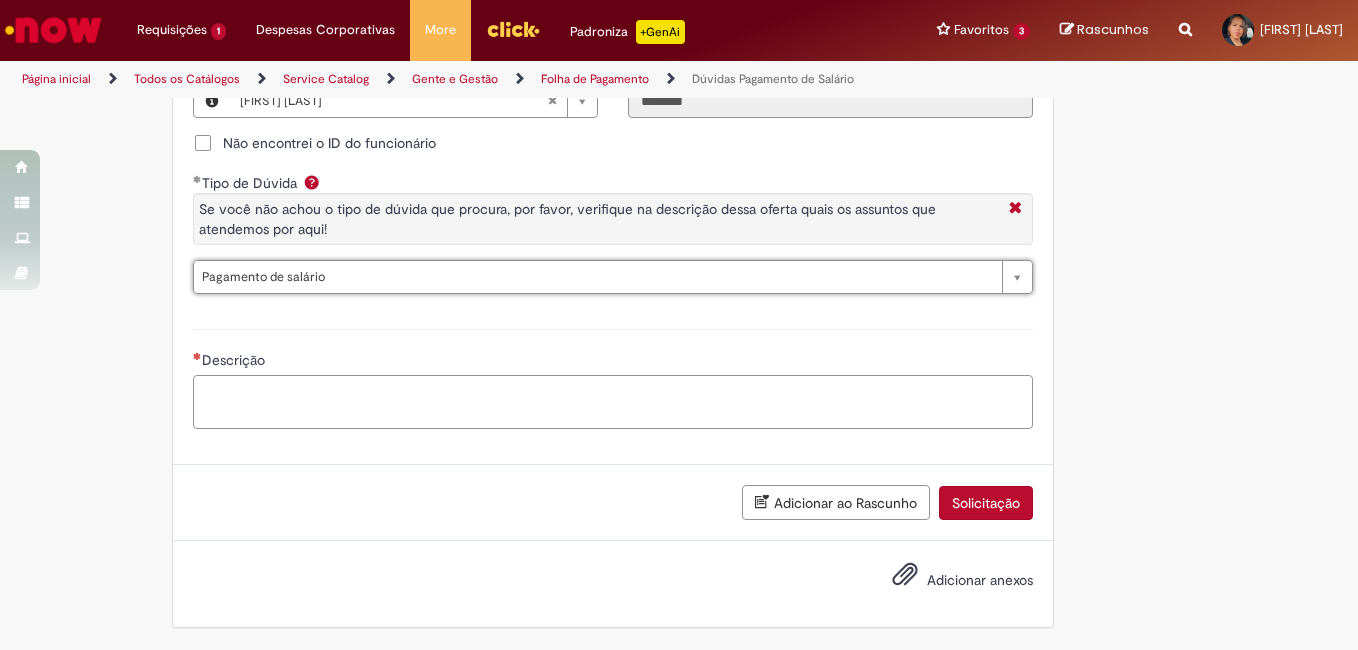 click on "Descrição" at bounding box center (613, 402) 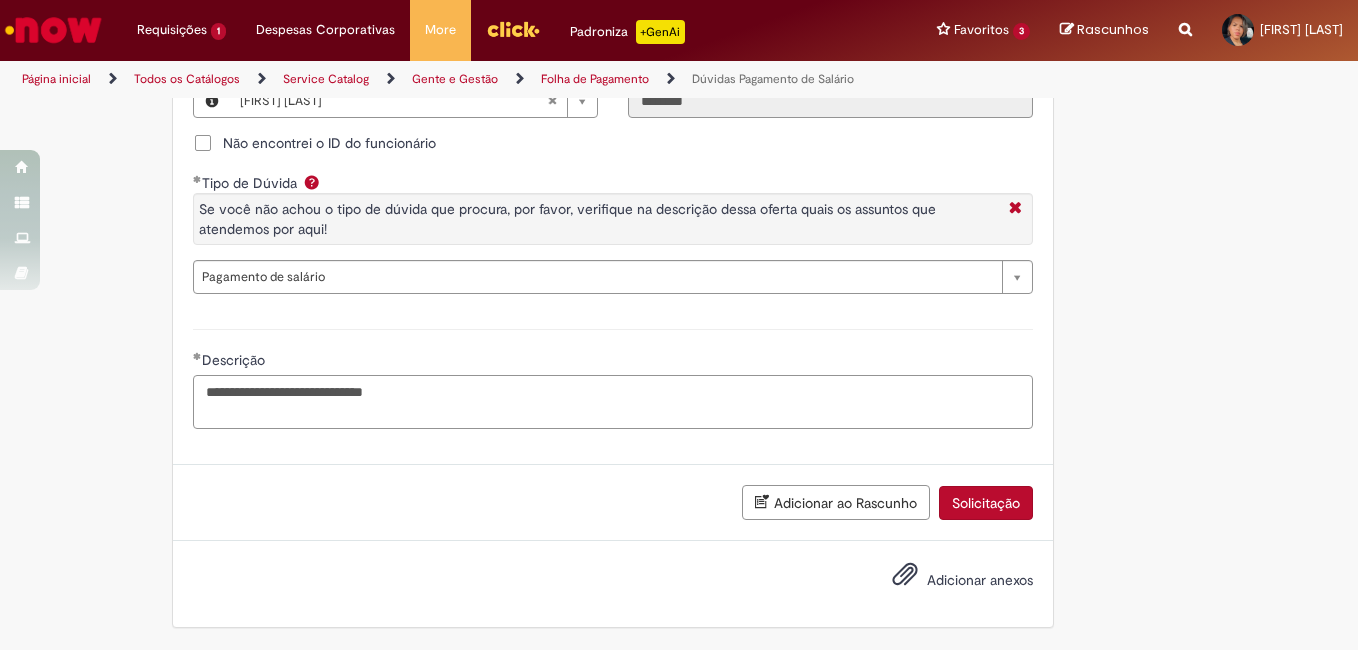click on "**********" at bounding box center [613, 402] 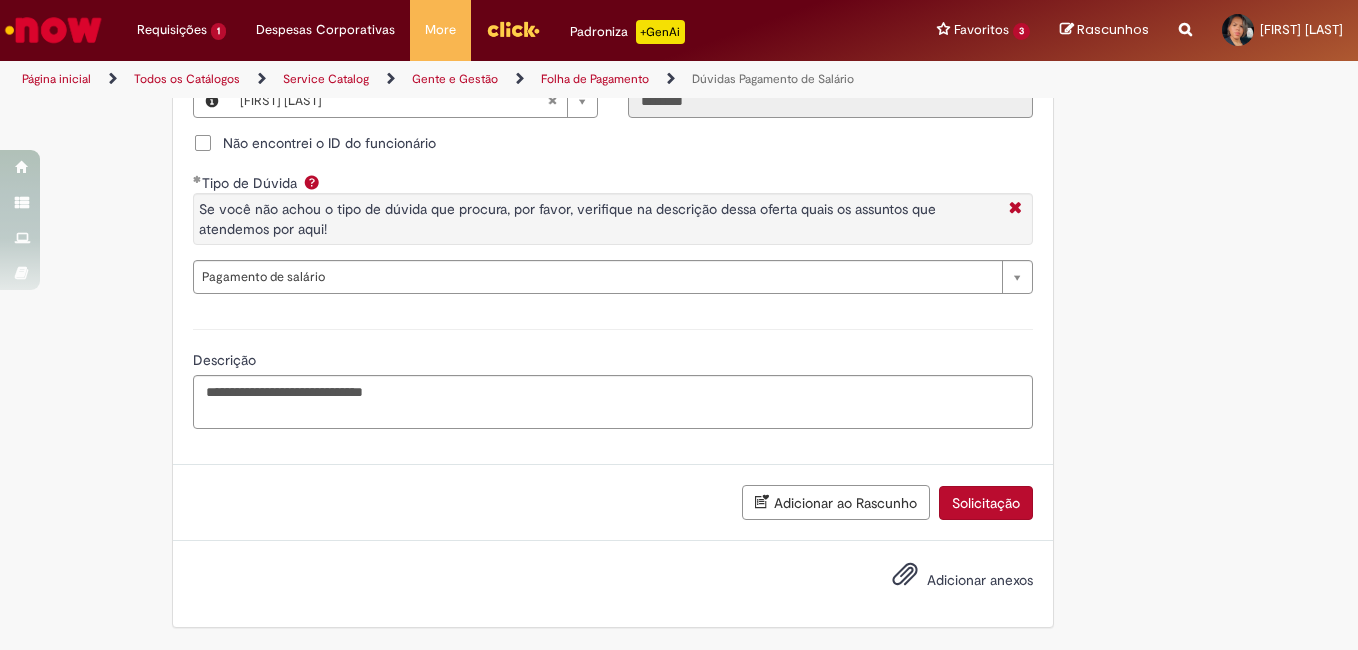 click on "Adicionar ao Rascunho" at bounding box center [836, 502] 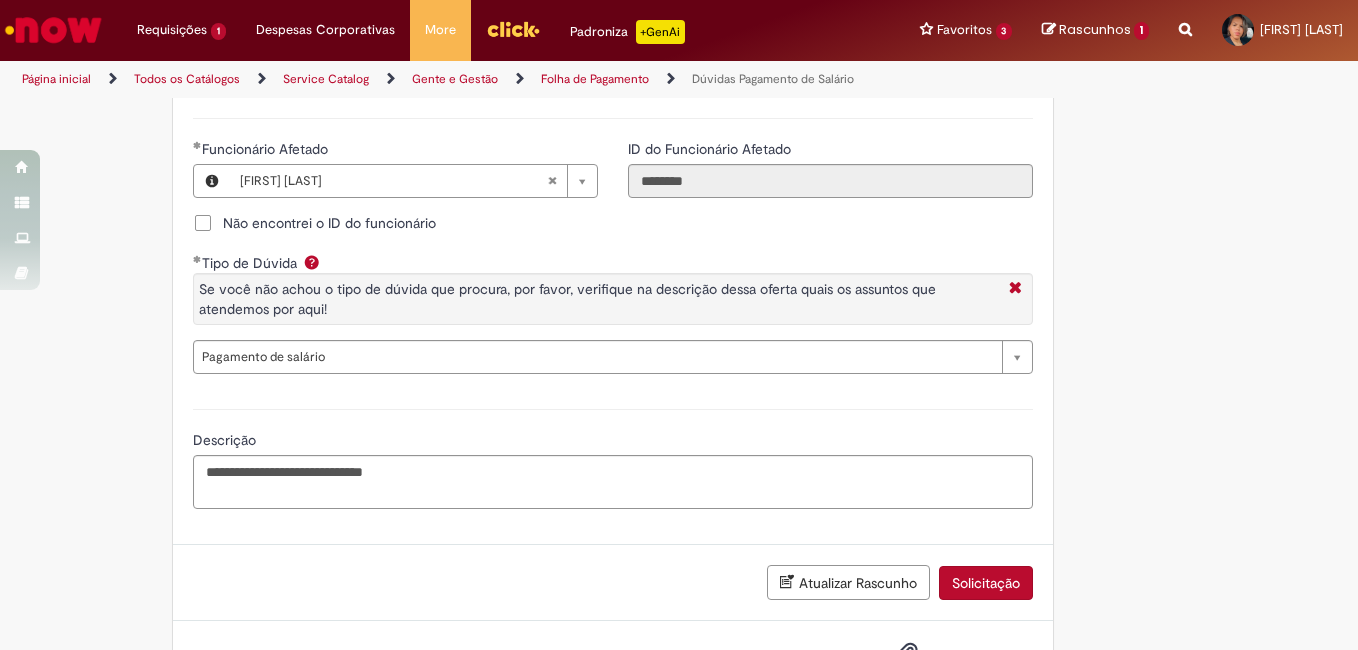 scroll, scrollTop: 1780, scrollLeft: 0, axis: vertical 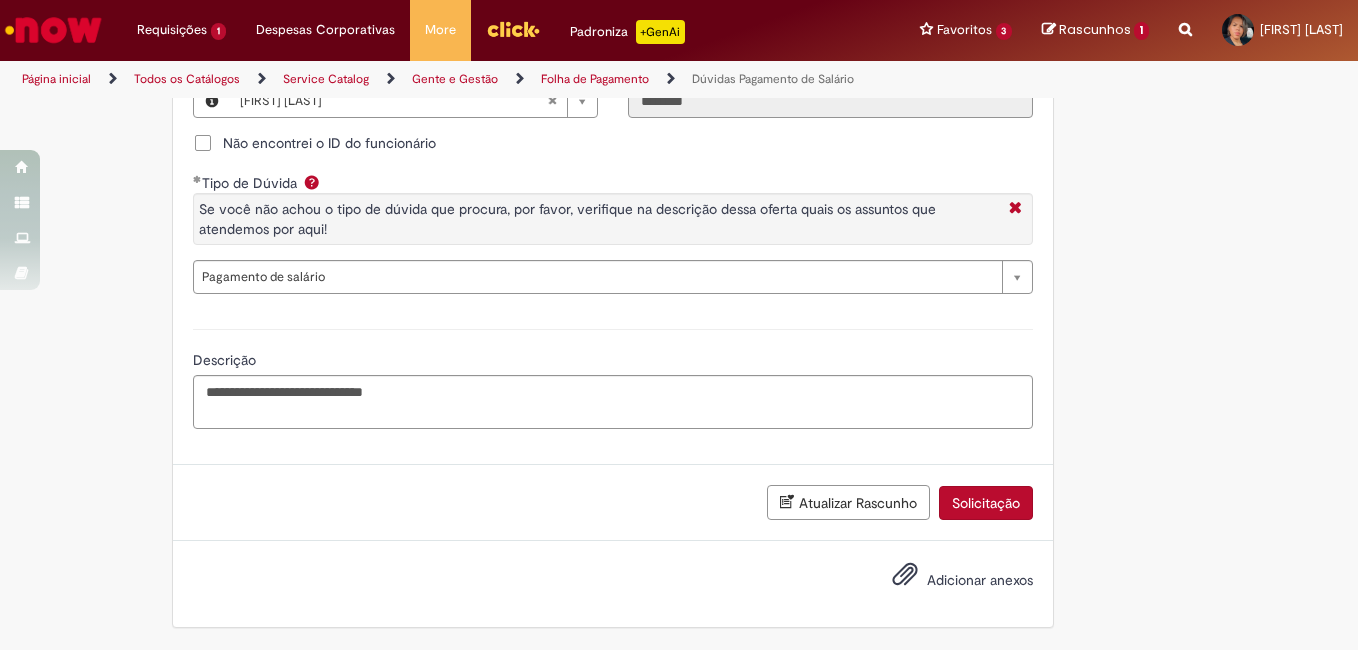 click on "Adicionar anexos" at bounding box center [980, 580] 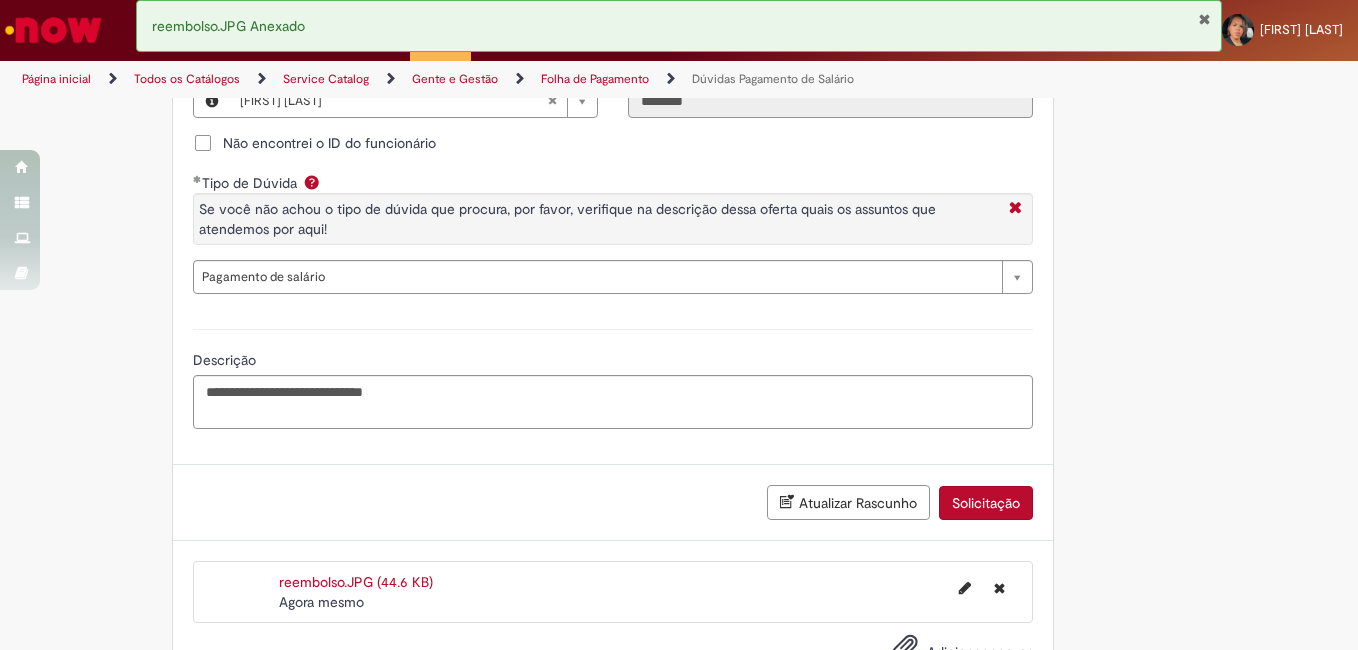 scroll, scrollTop: 1852, scrollLeft: 0, axis: vertical 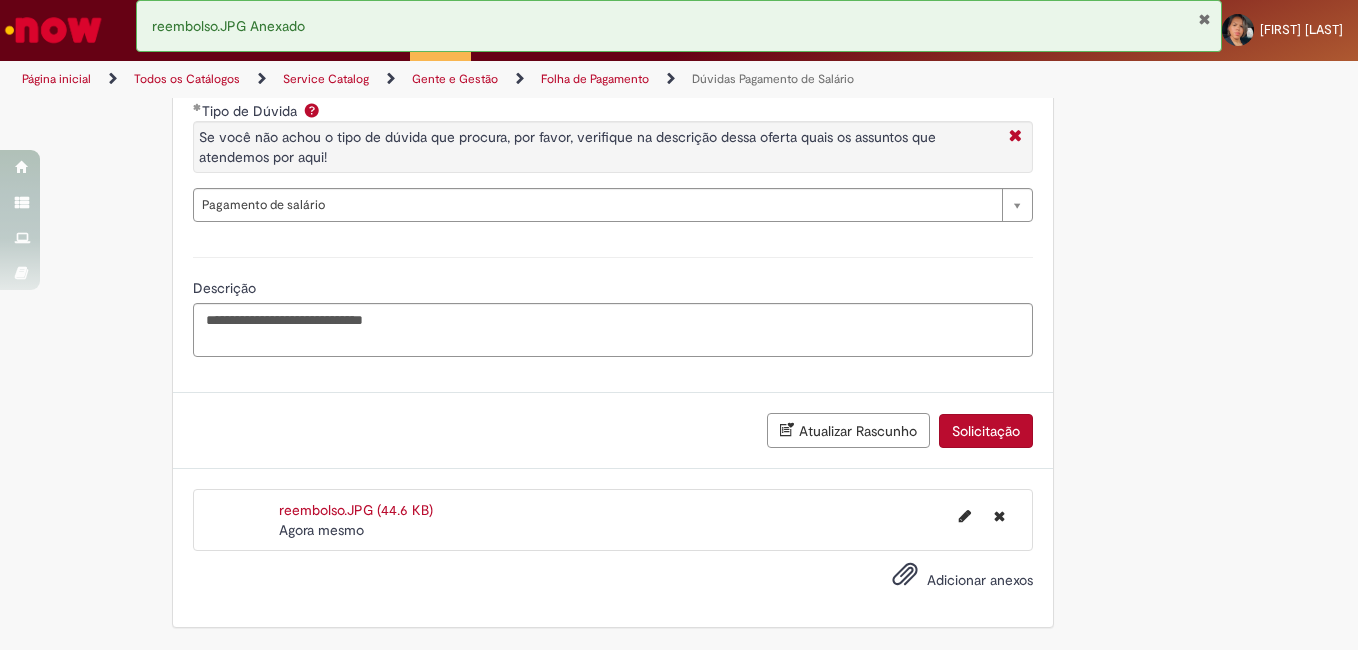 click on "Adicionar anexos" at bounding box center (980, 580) 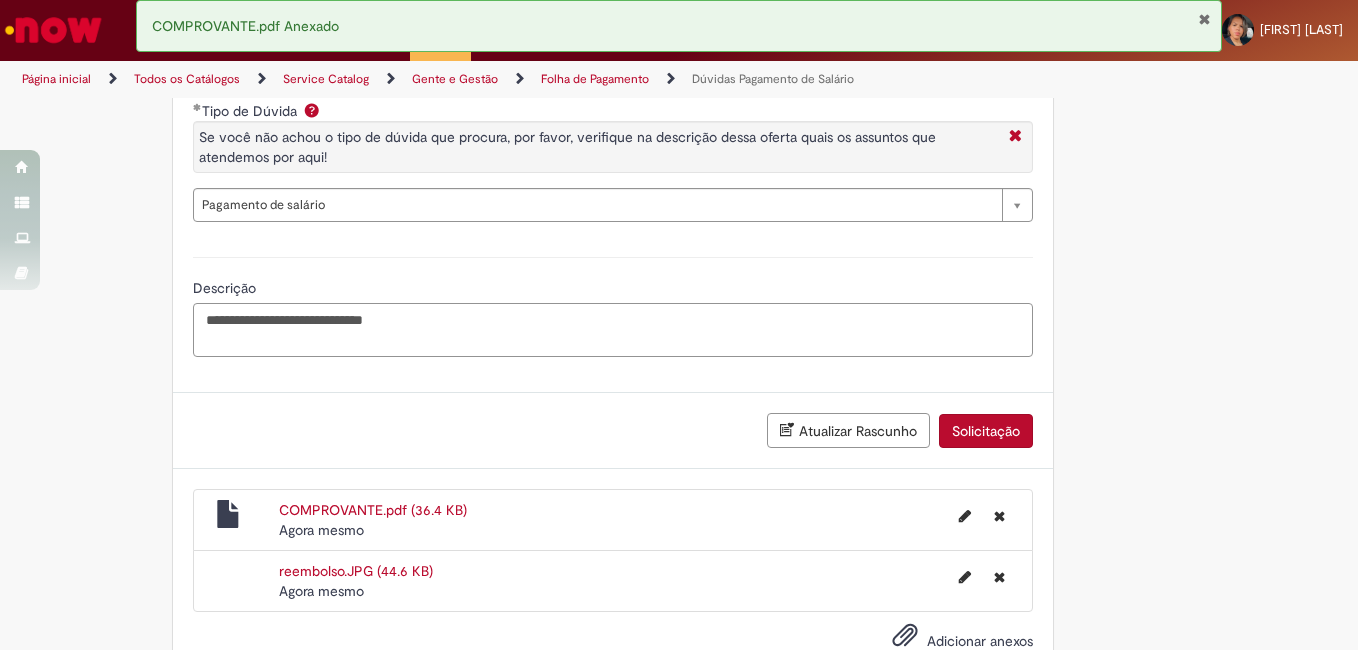 click on "**********" at bounding box center [613, 330] 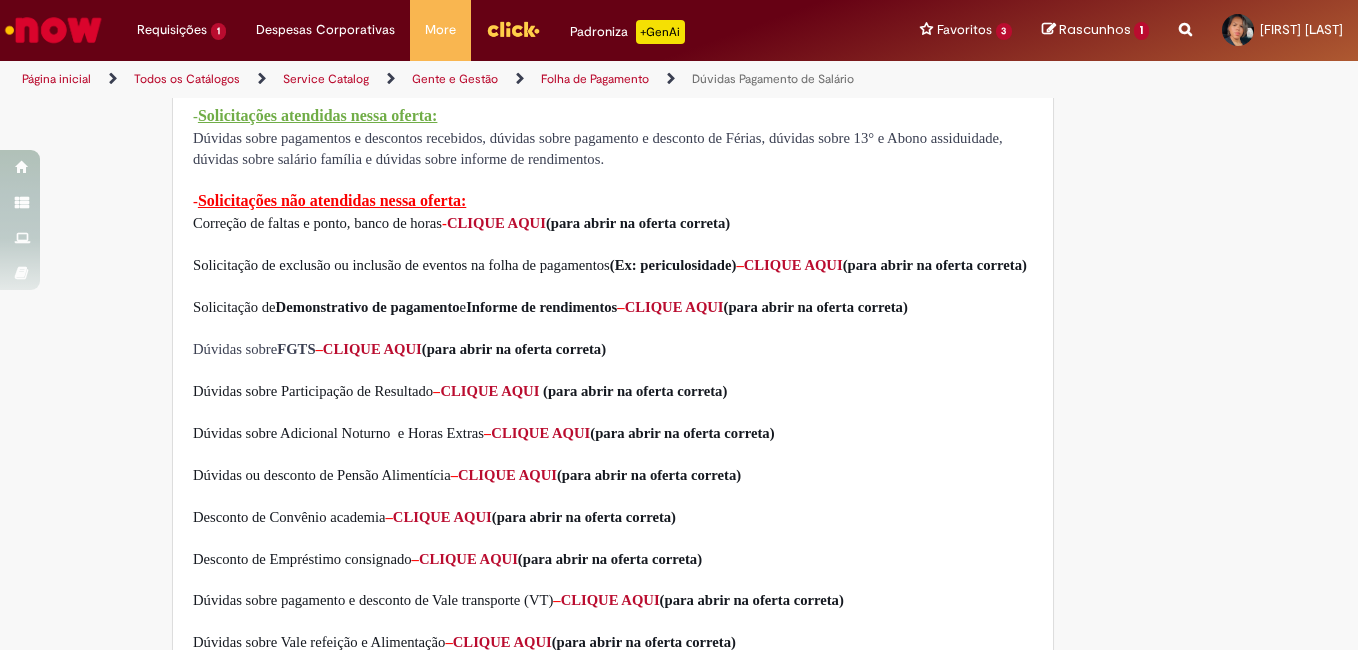 scroll, scrollTop: 552, scrollLeft: 0, axis: vertical 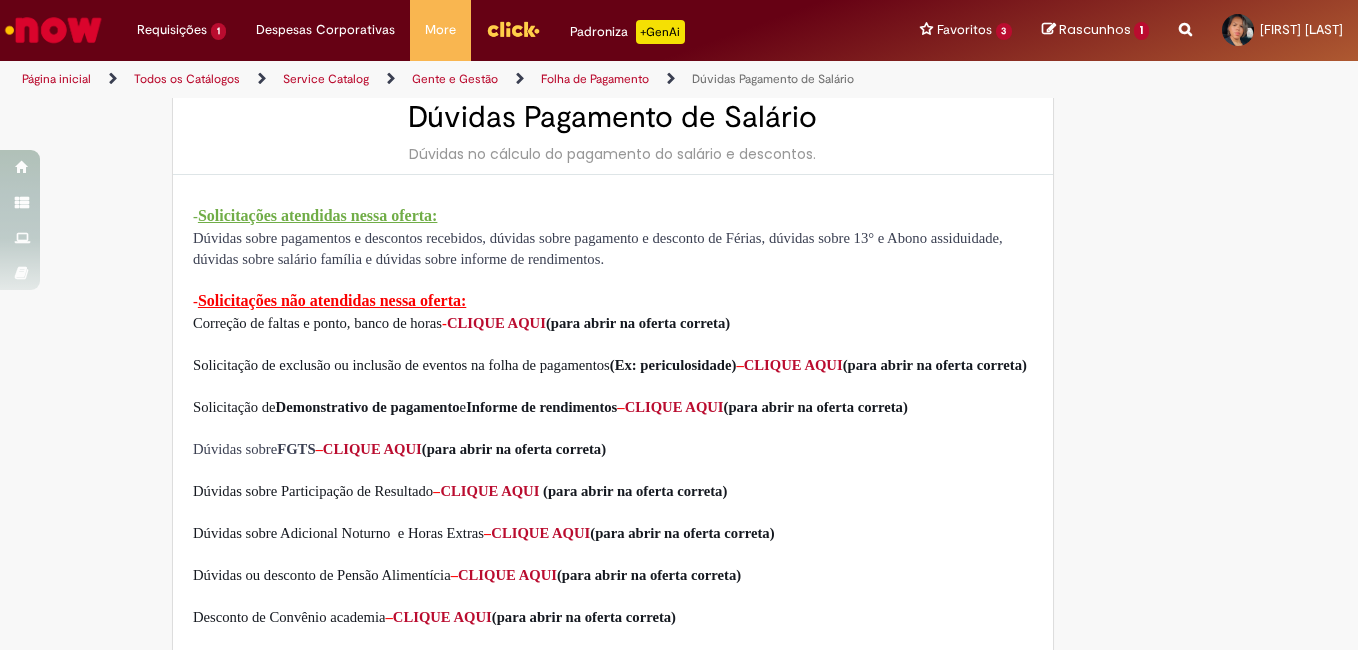 type on "**********" 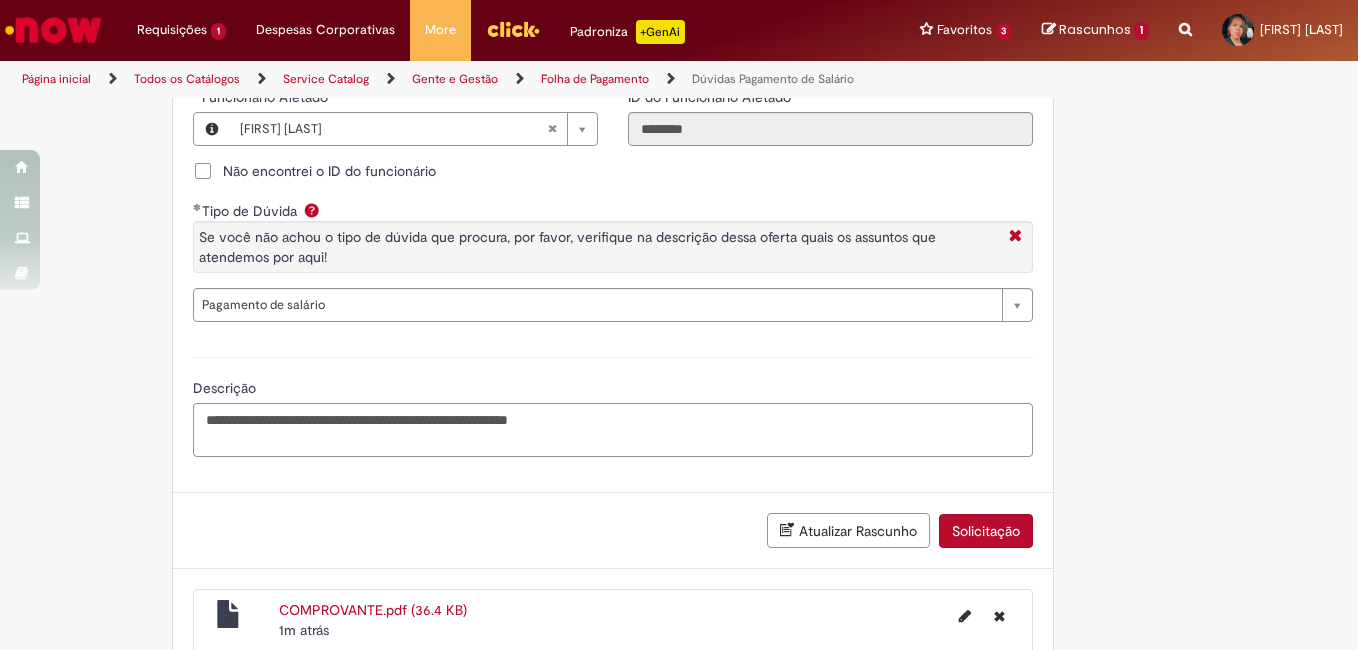 scroll, scrollTop: 1913, scrollLeft: 0, axis: vertical 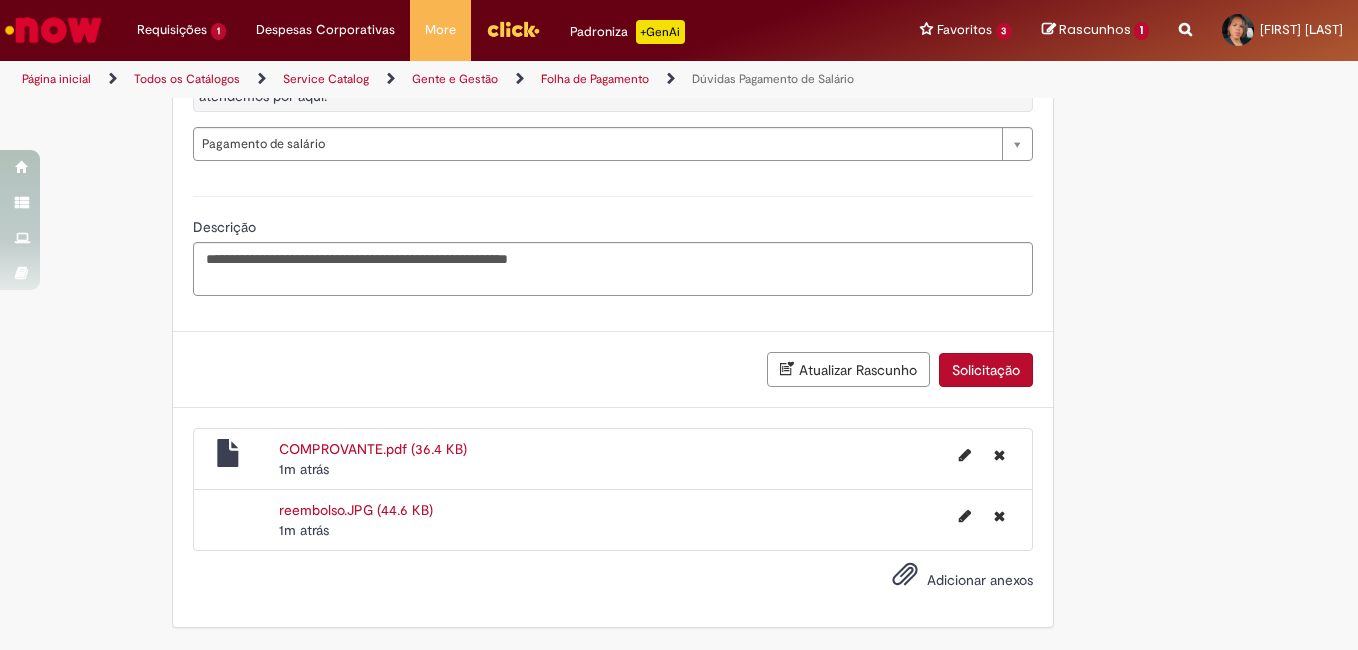 click on "Adicionar anexos" at bounding box center (980, 580) 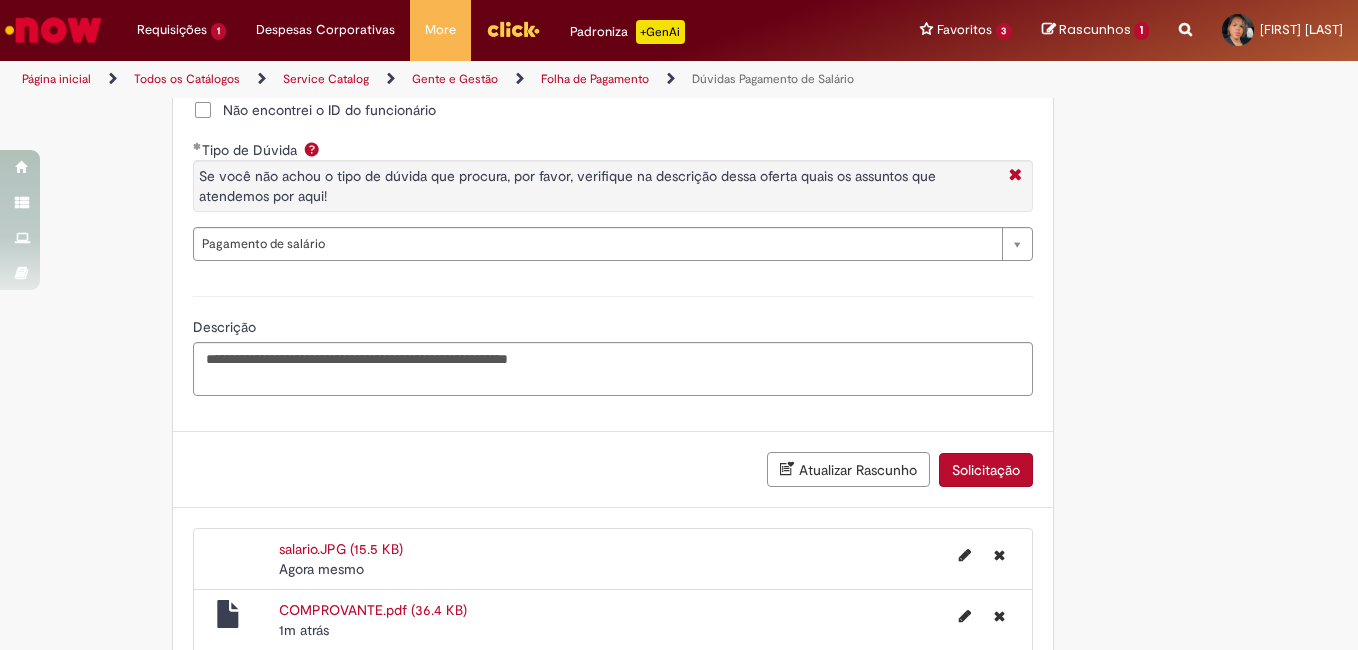 scroll, scrollTop: 1974, scrollLeft: 0, axis: vertical 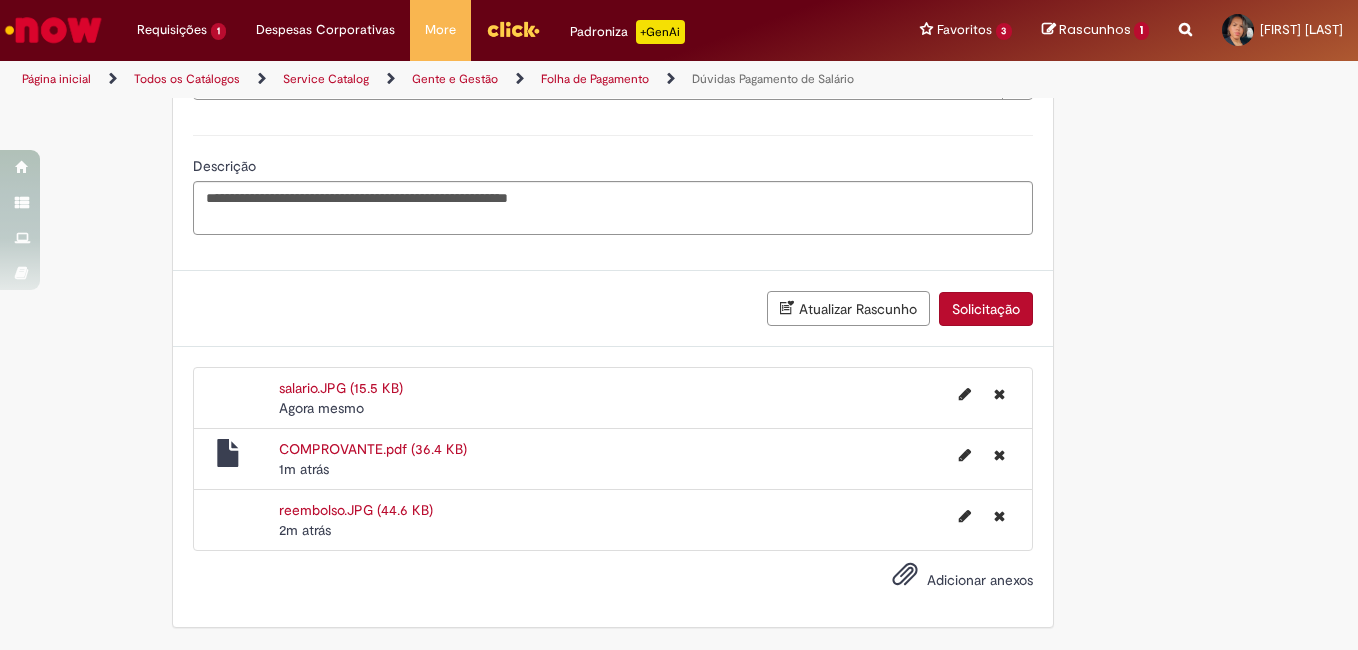 click on "Solicitação" at bounding box center (986, 309) 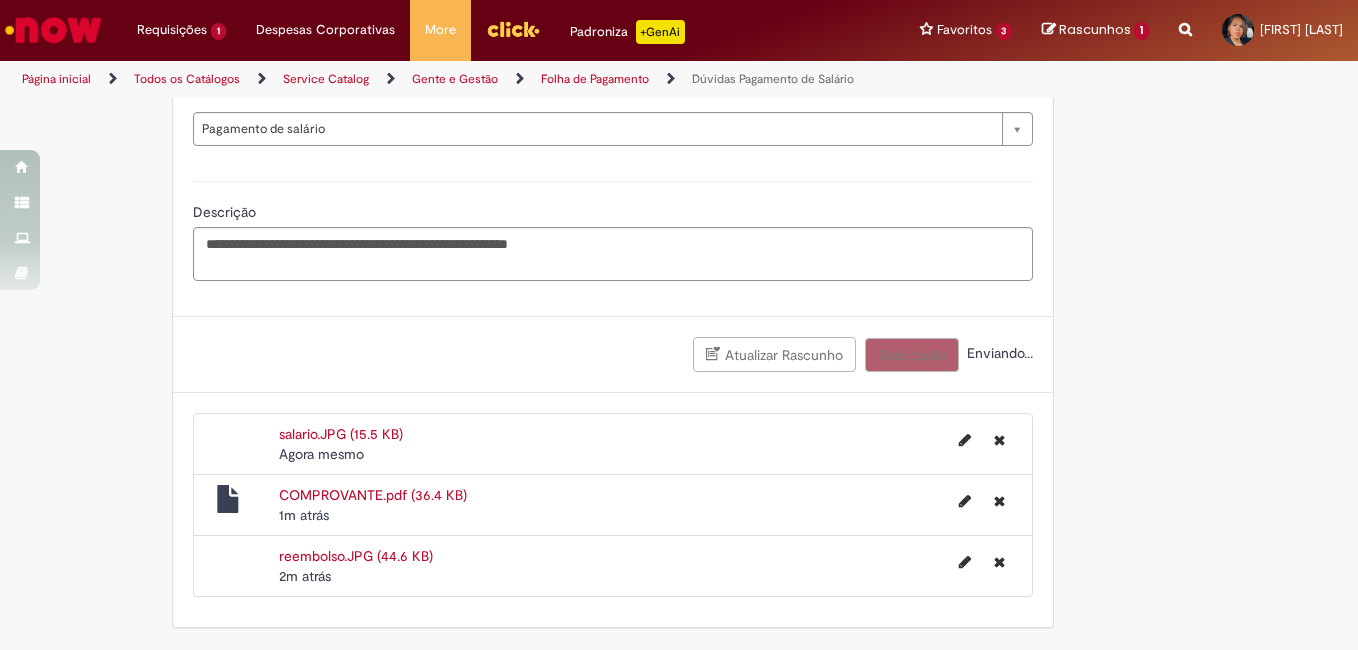 scroll, scrollTop: 1928, scrollLeft: 0, axis: vertical 